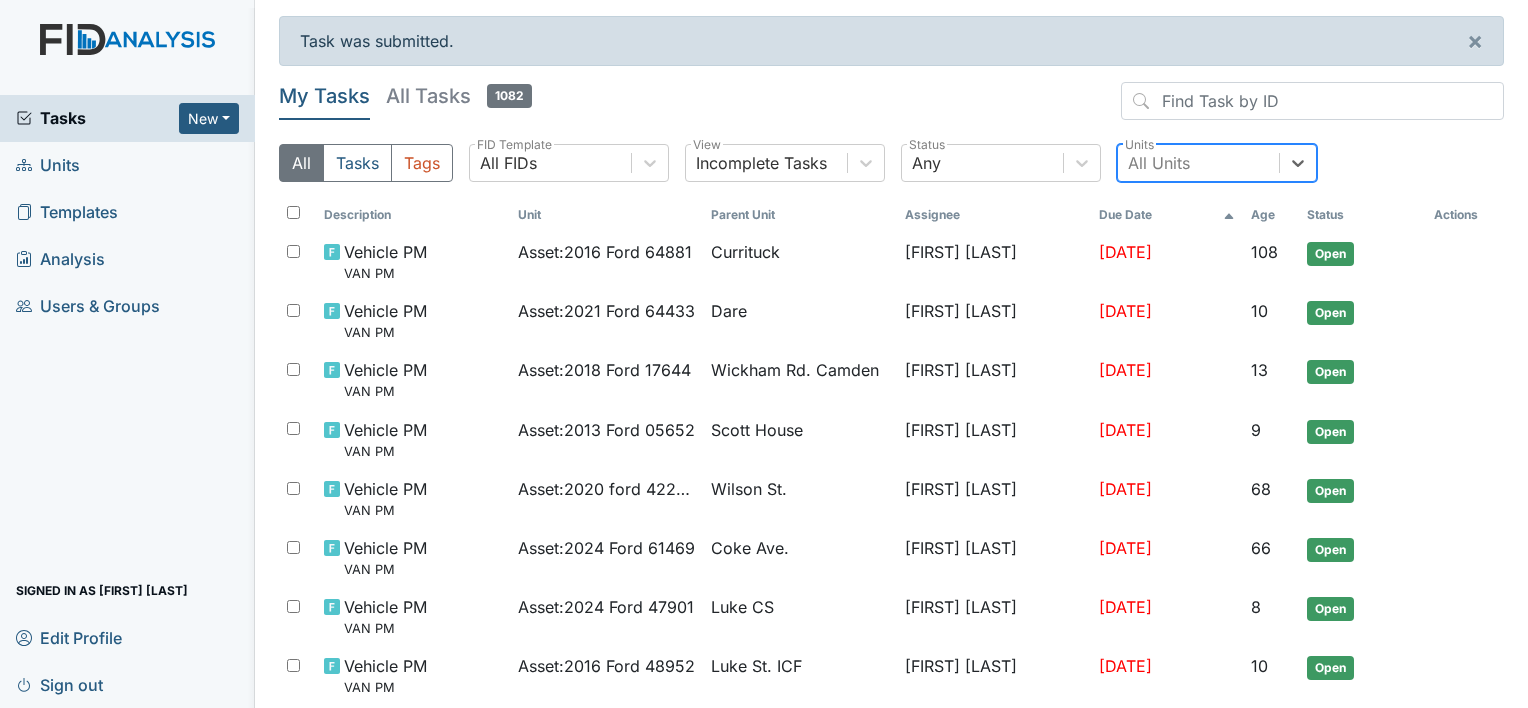 scroll, scrollTop: 0, scrollLeft: 0, axis: both 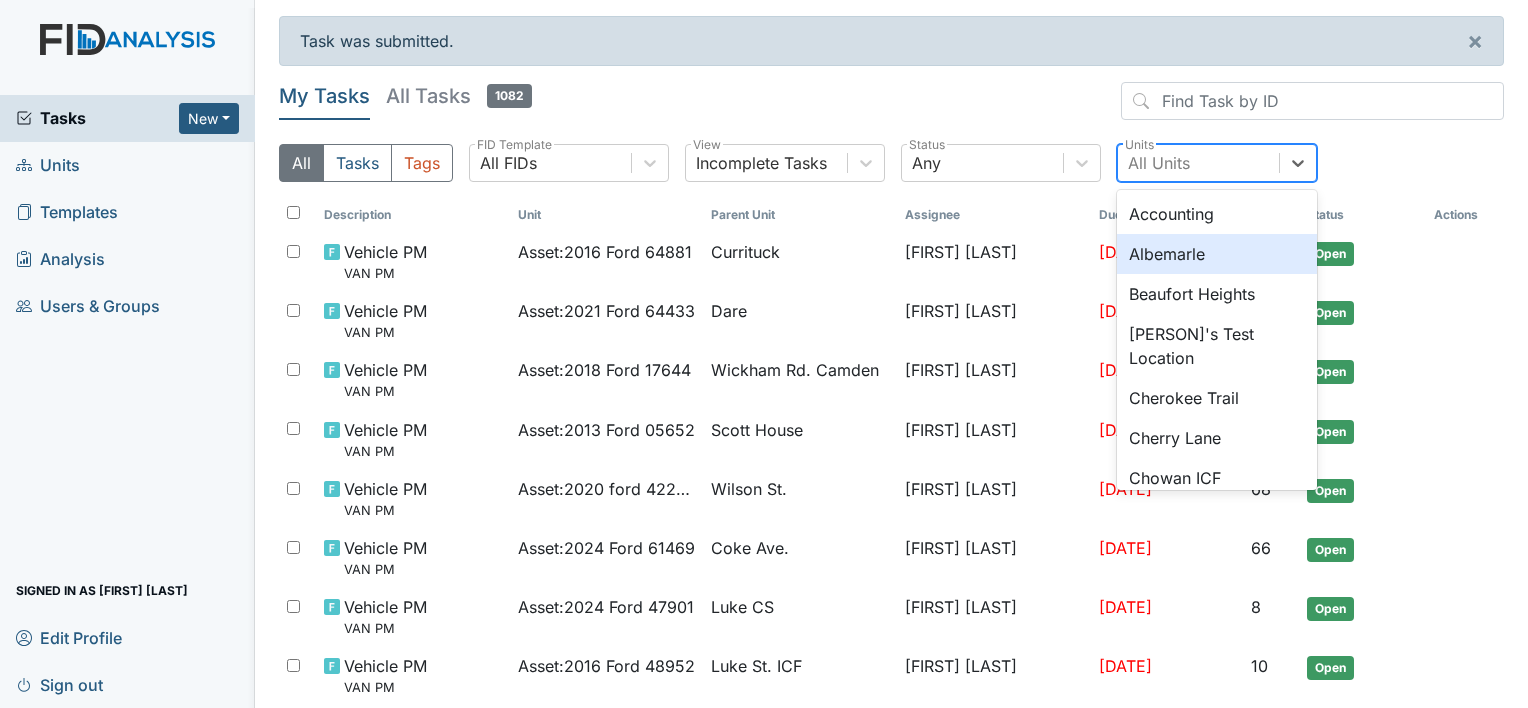 click on "Albemarle" at bounding box center (1217, 254) 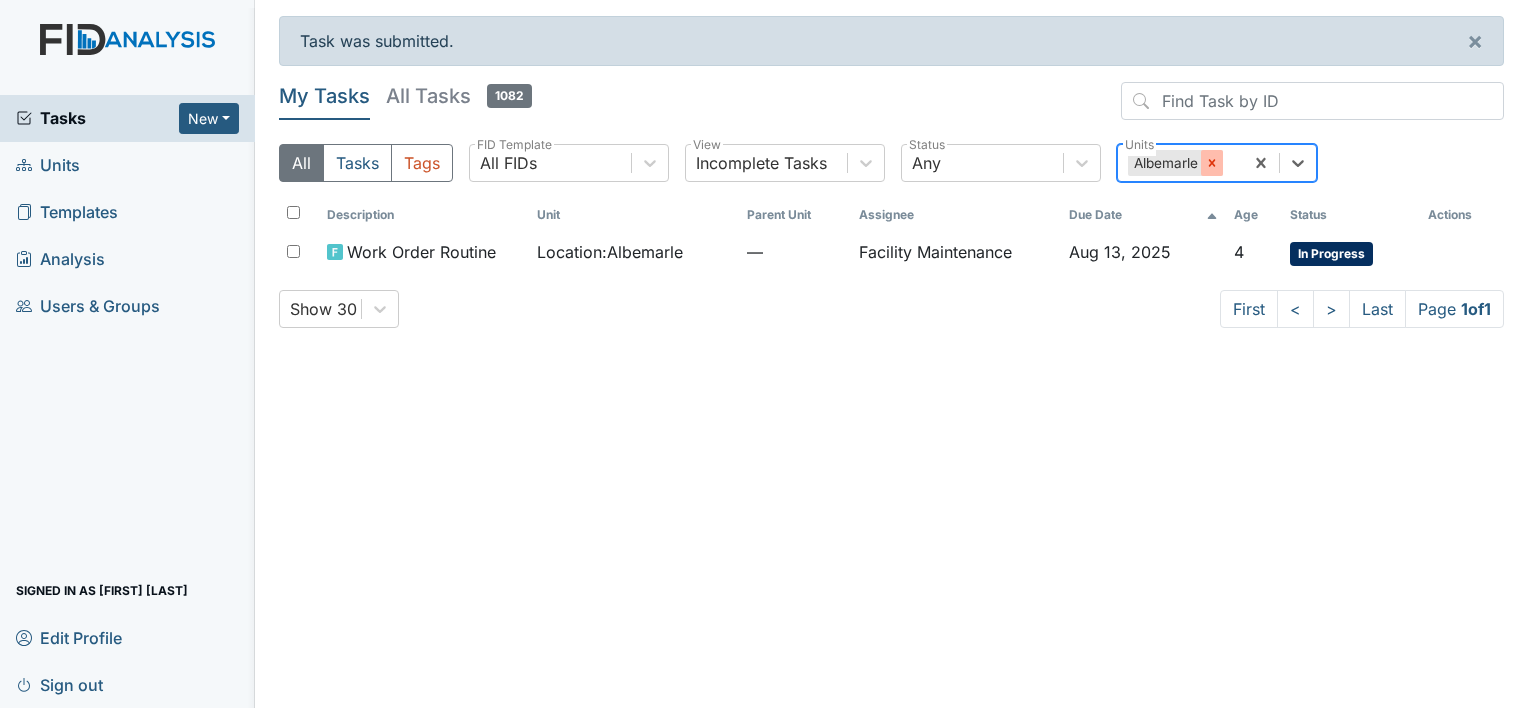 click 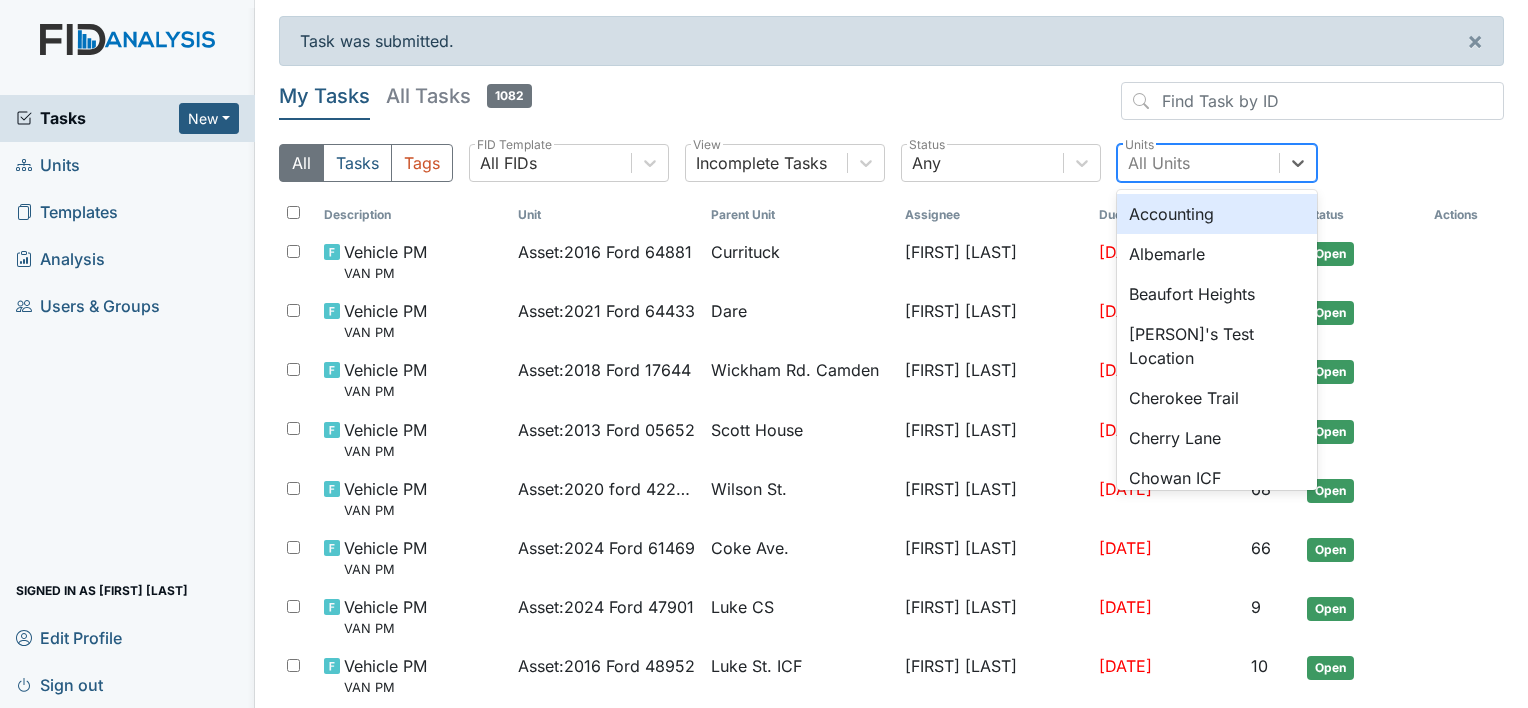 click on "All Units" at bounding box center (1198, 163) 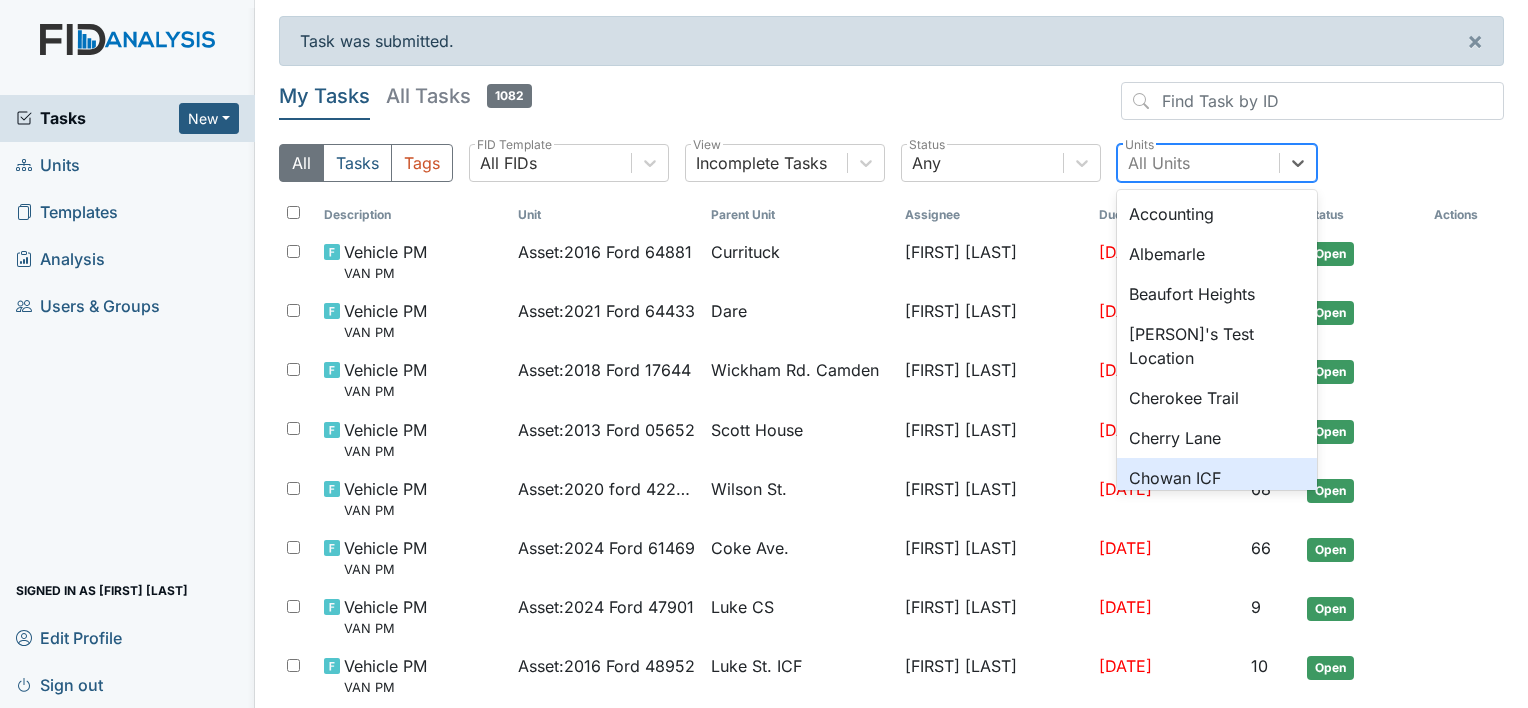 click on "Chowan ICF" at bounding box center [1217, 478] 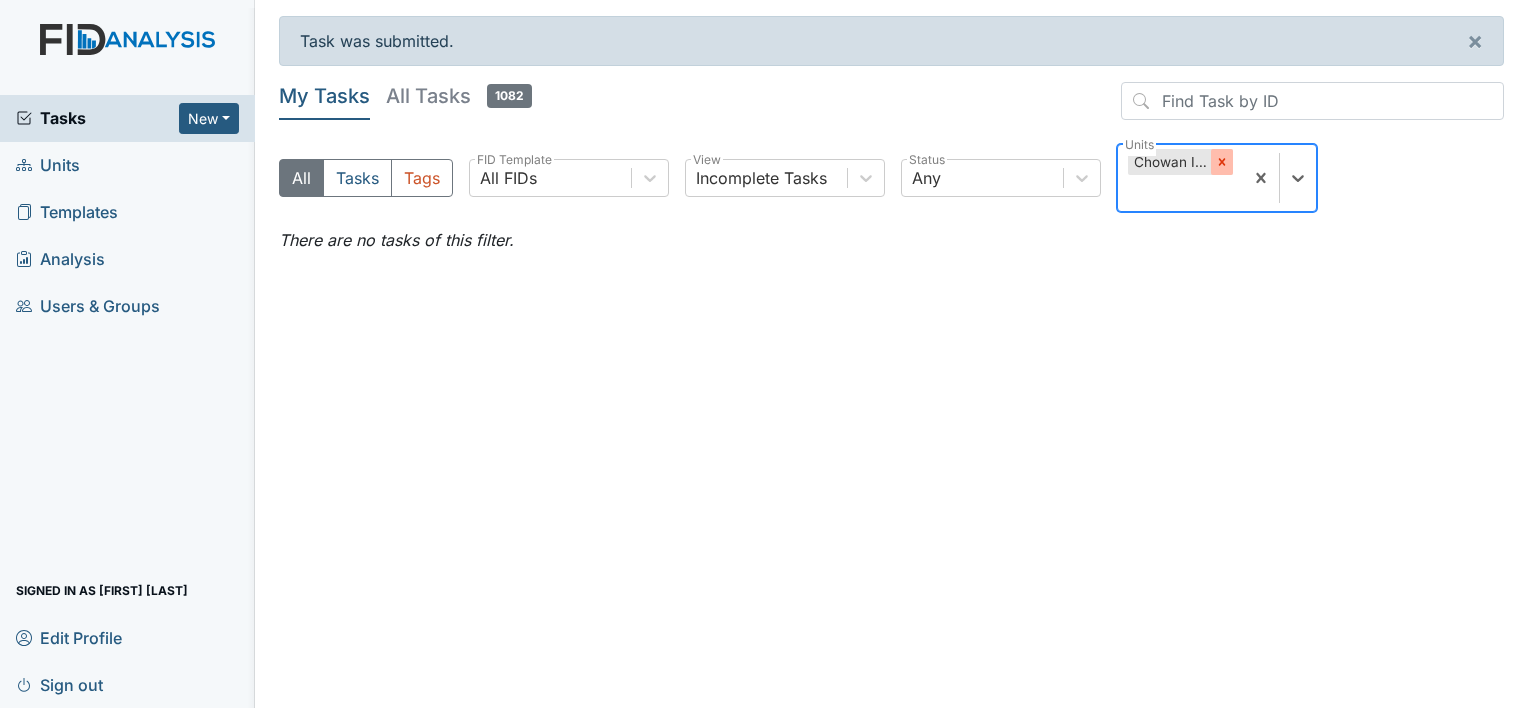 click 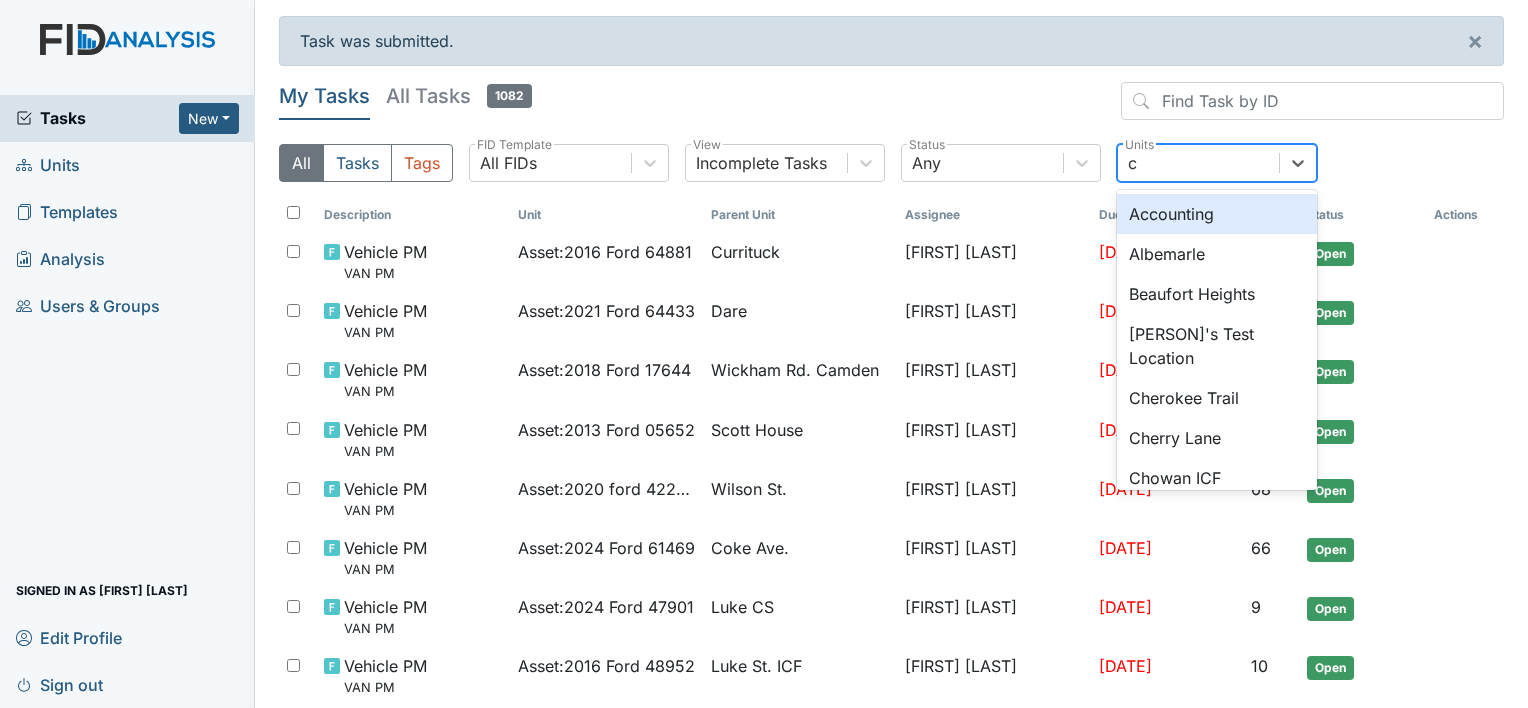 type on "co" 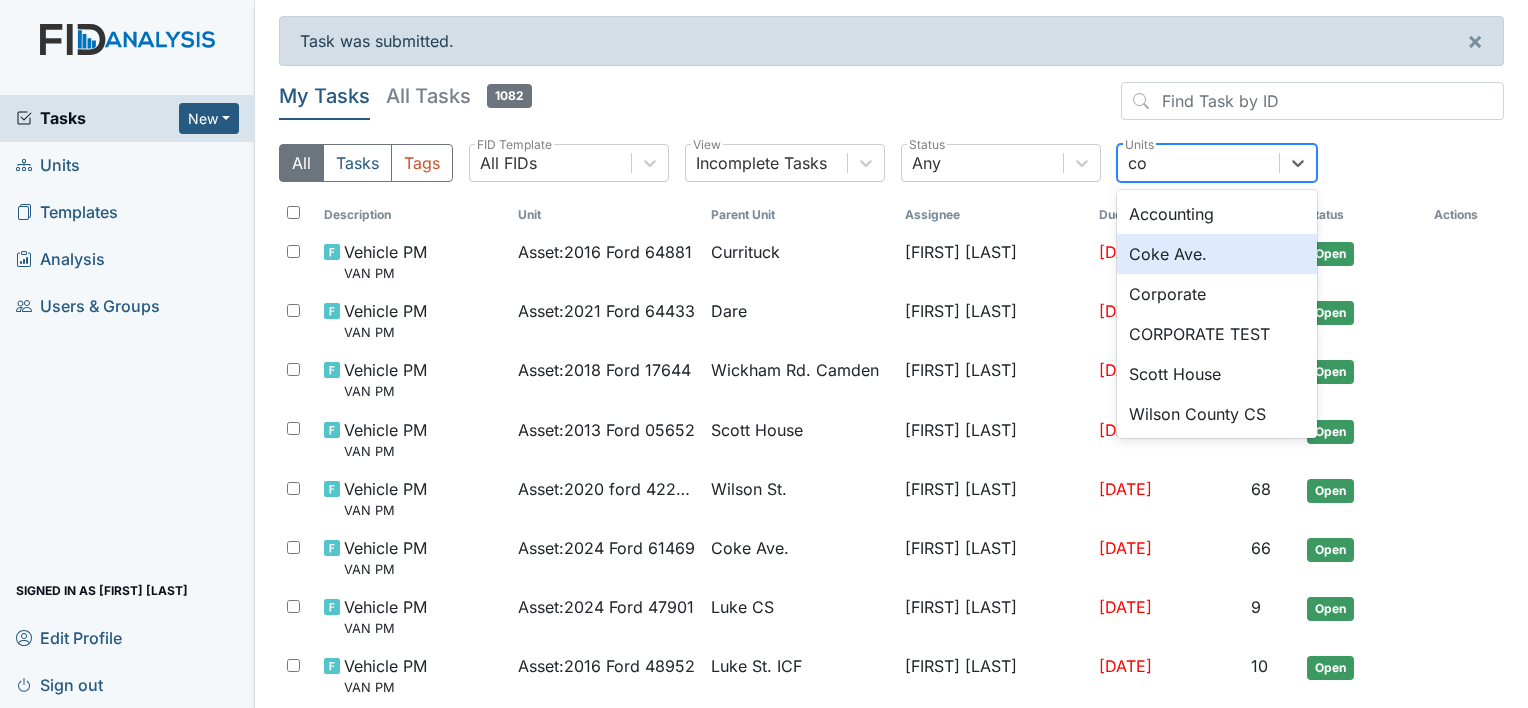click on "Coke Ave." at bounding box center [1217, 254] 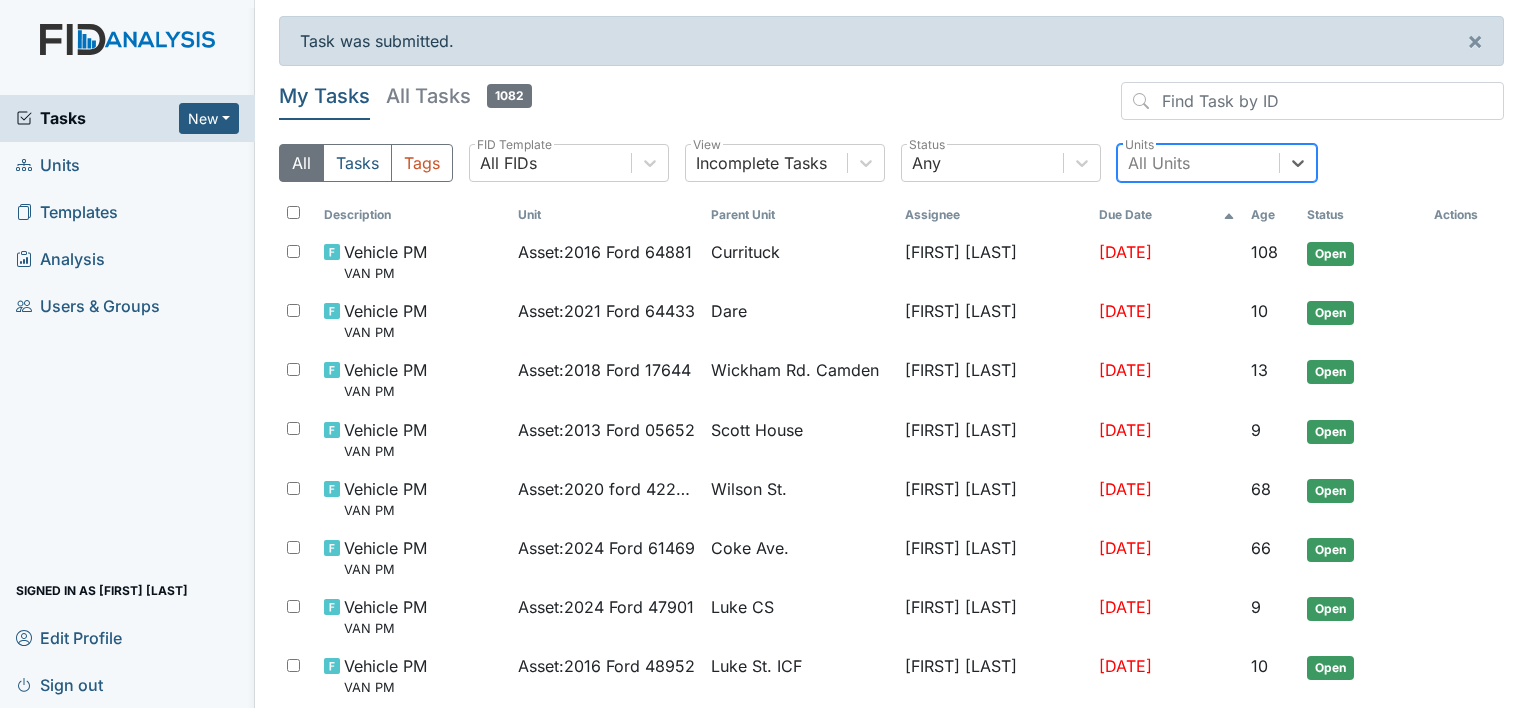 click on "All Units" at bounding box center (1198, 163) 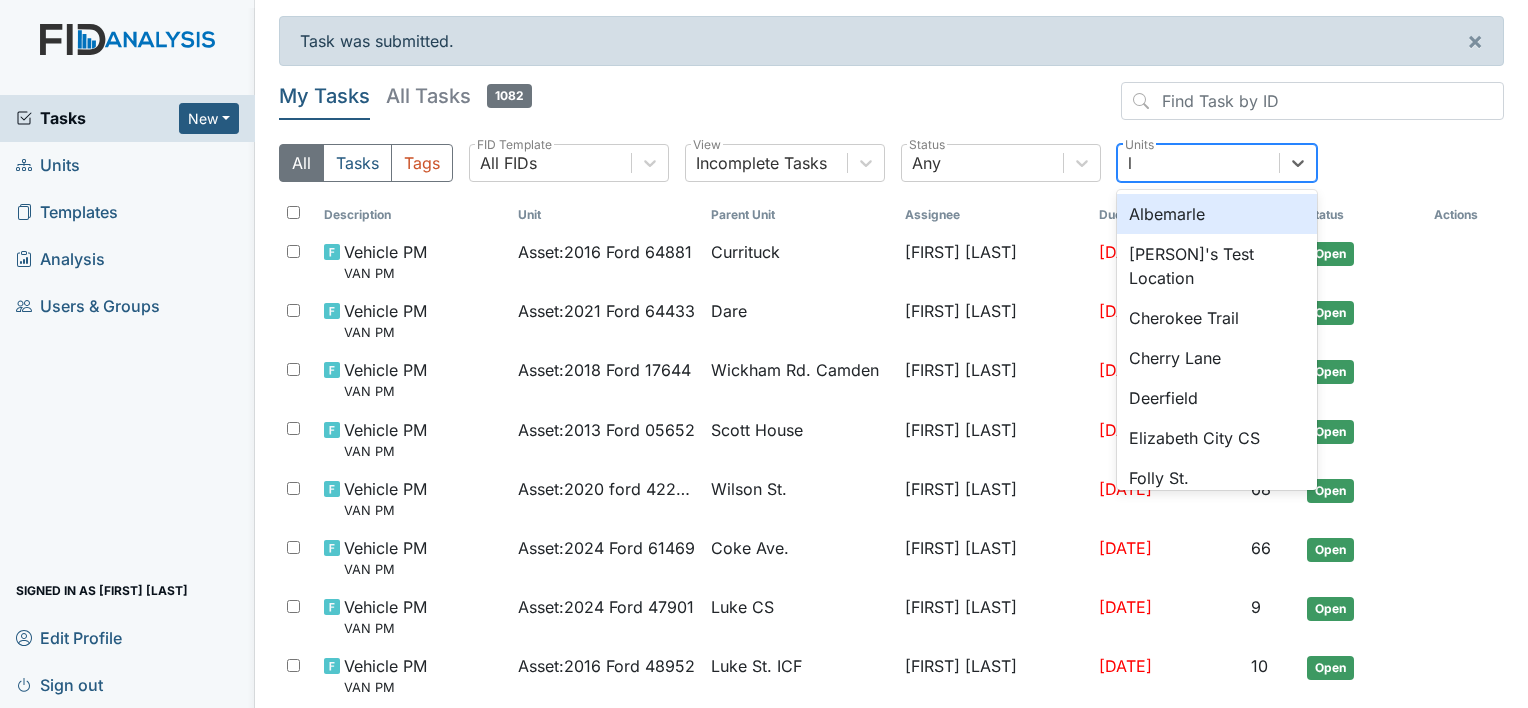 type on "lu" 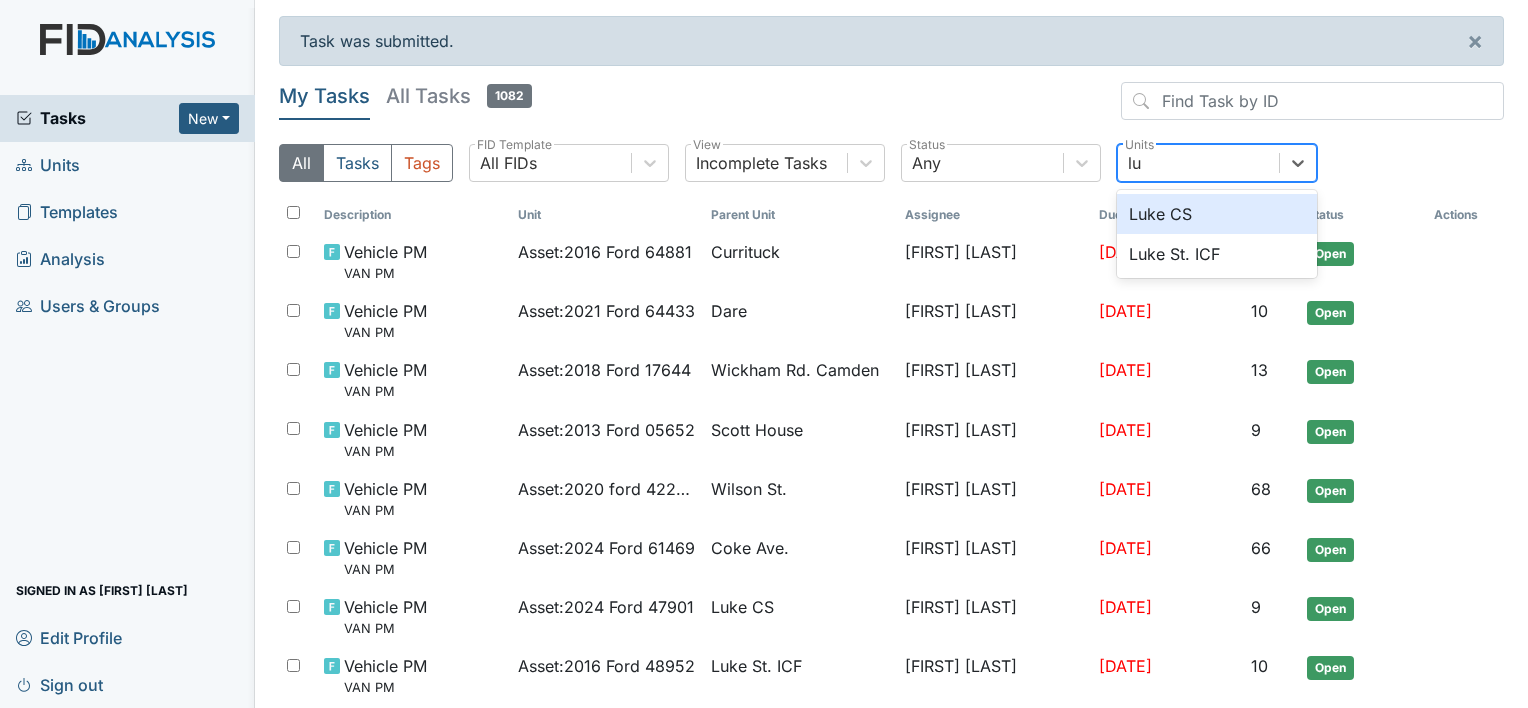 click on "Luke CS" at bounding box center [1217, 214] 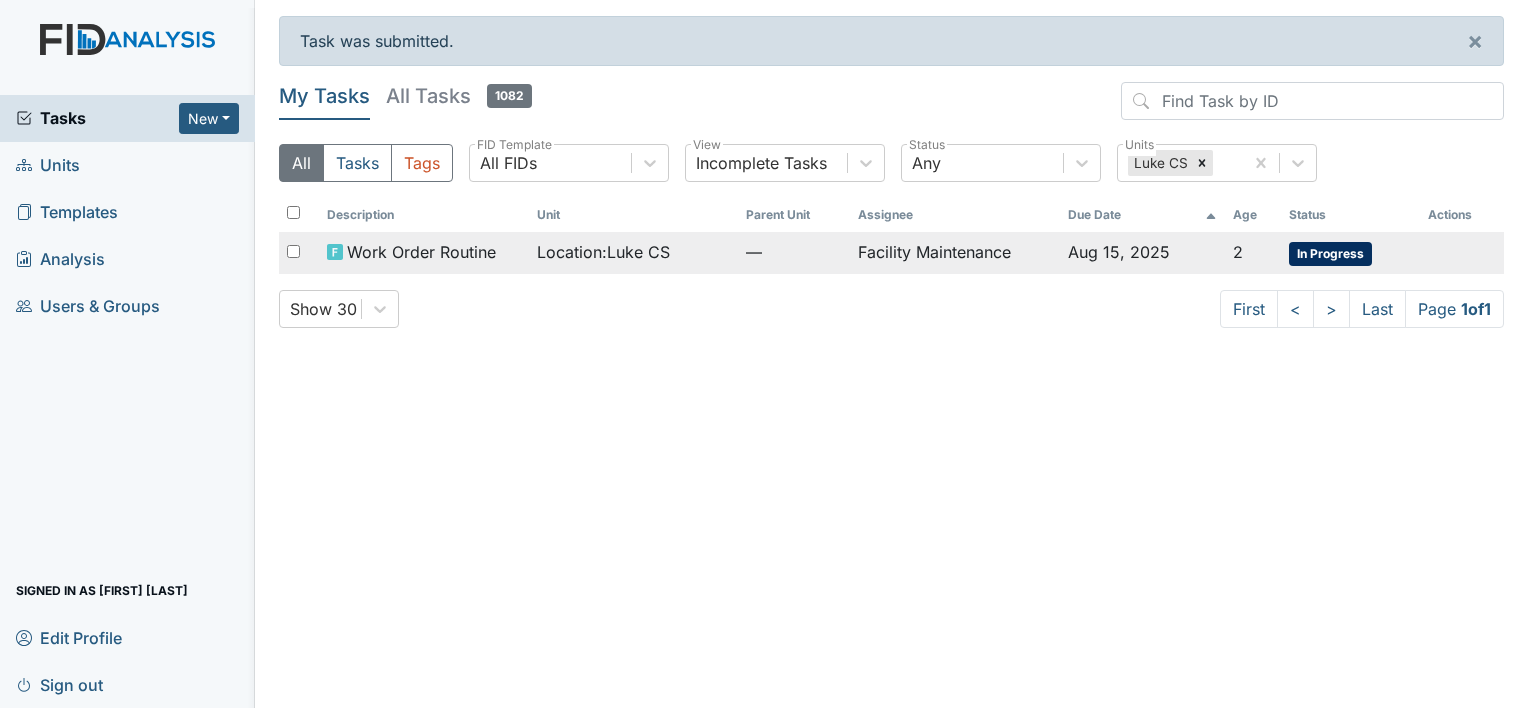 click on "Facility Maintenance" at bounding box center [955, 253] 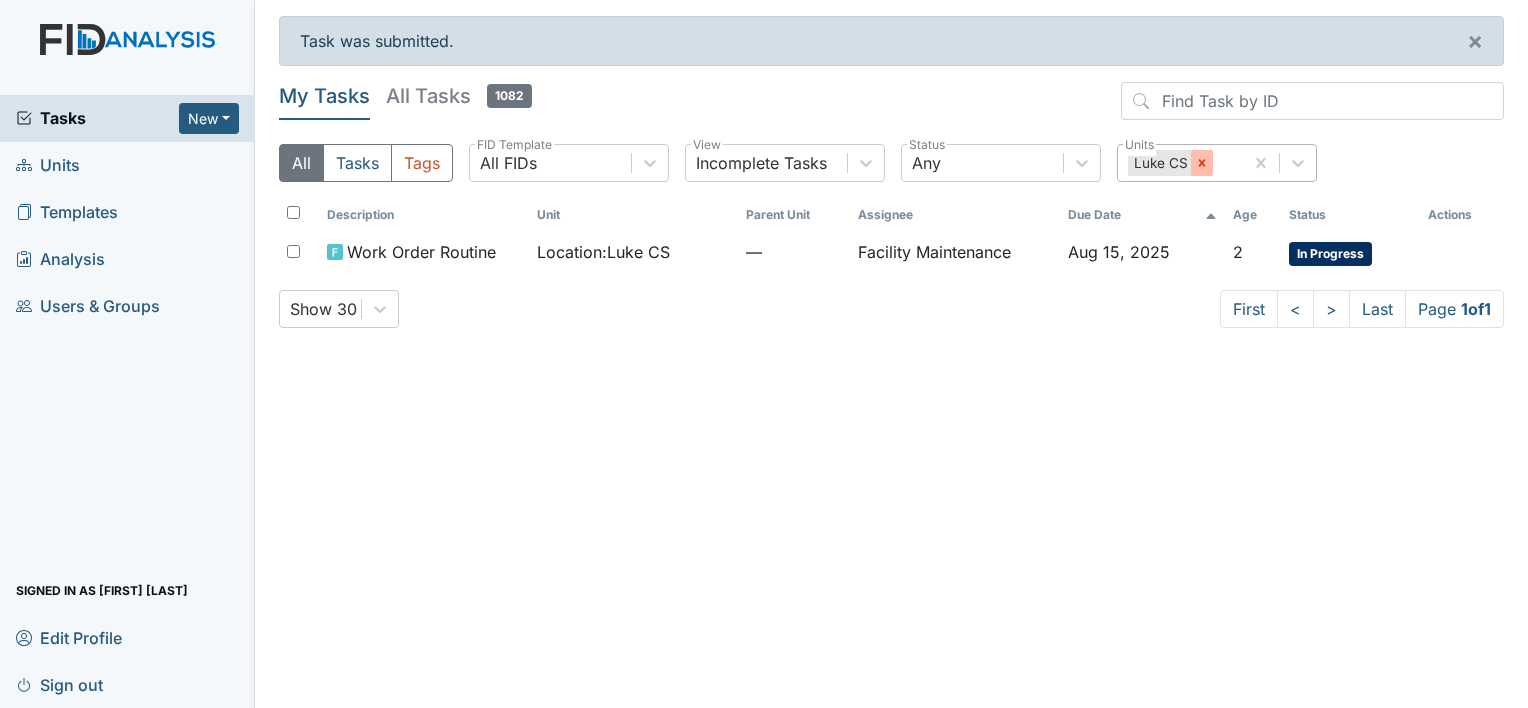 click 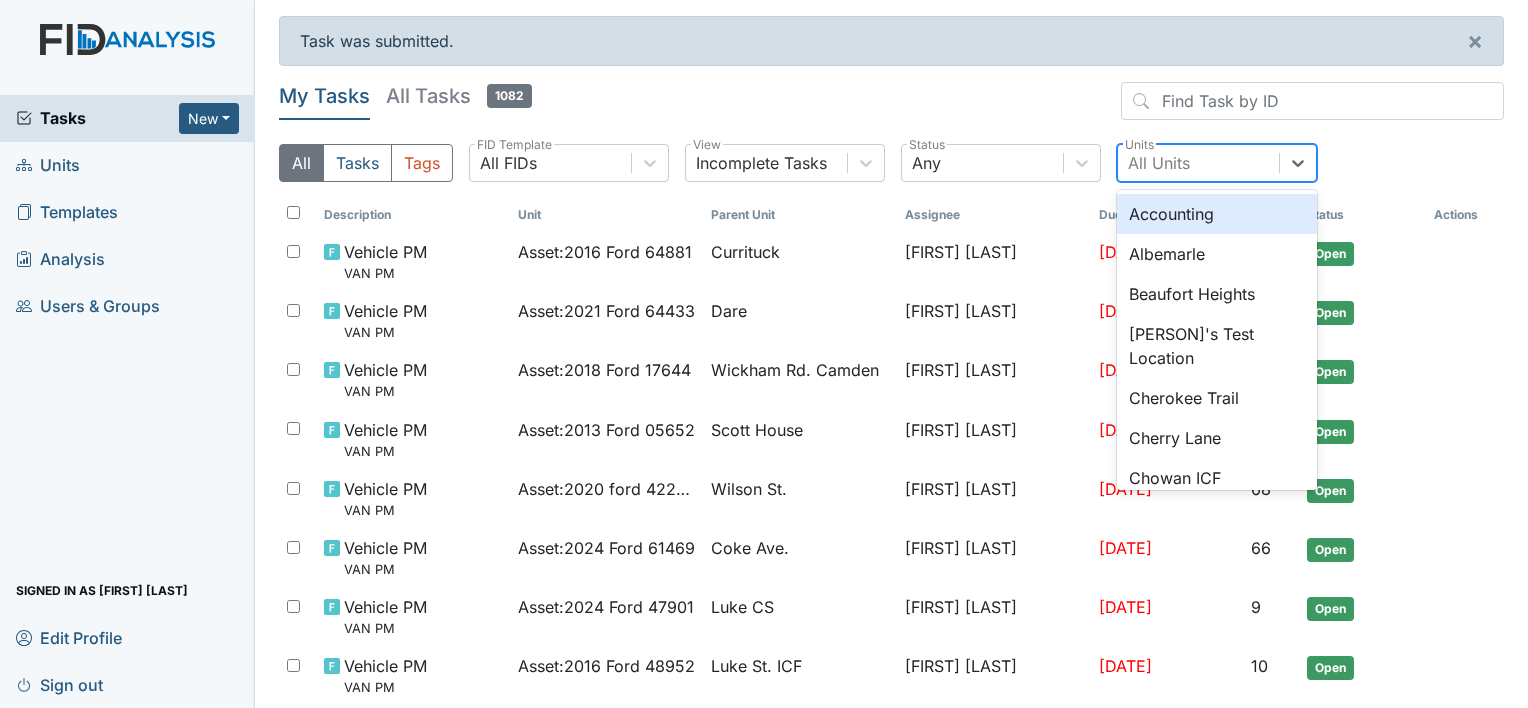 click on "All Units" at bounding box center (1198, 163) 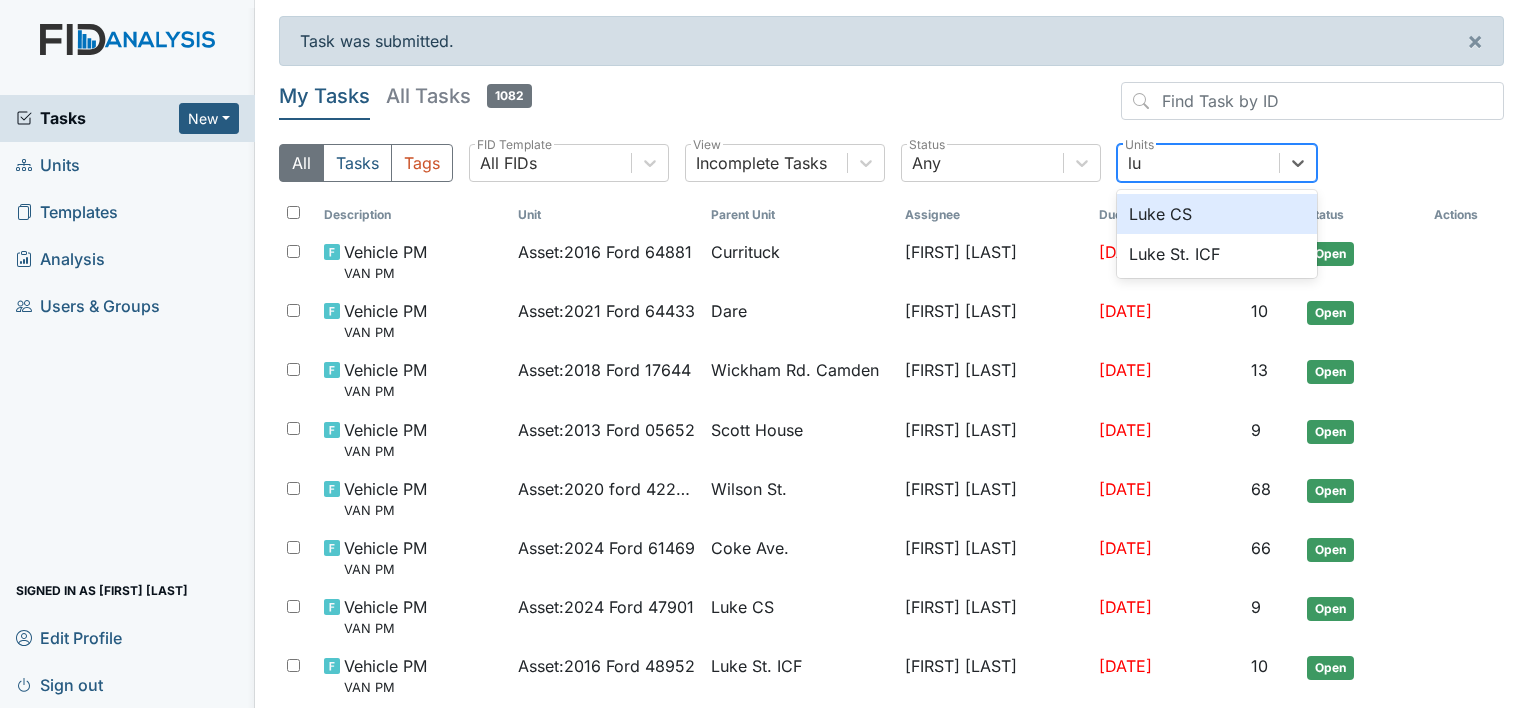 type on "luk" 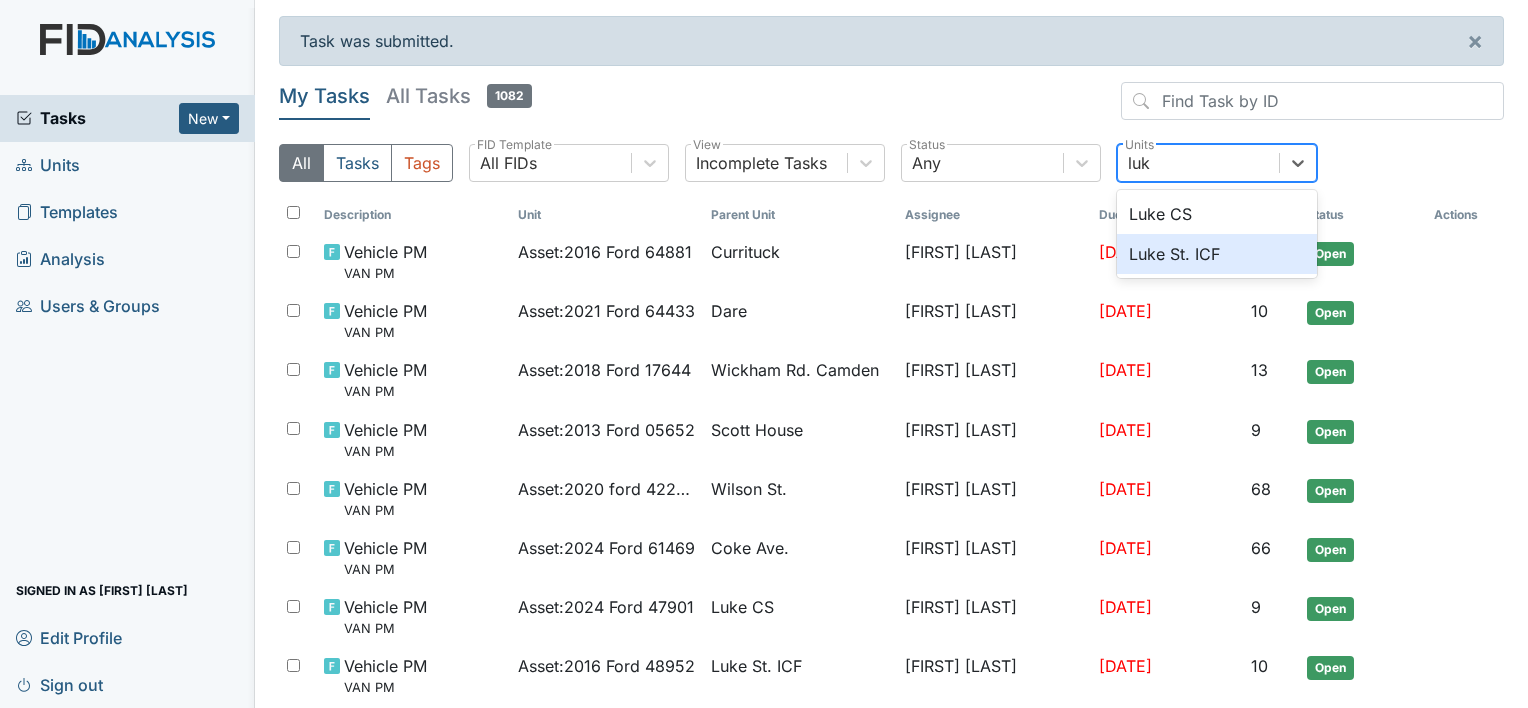 click on "Luke St. ICF" at bounding box center [1217, 254] 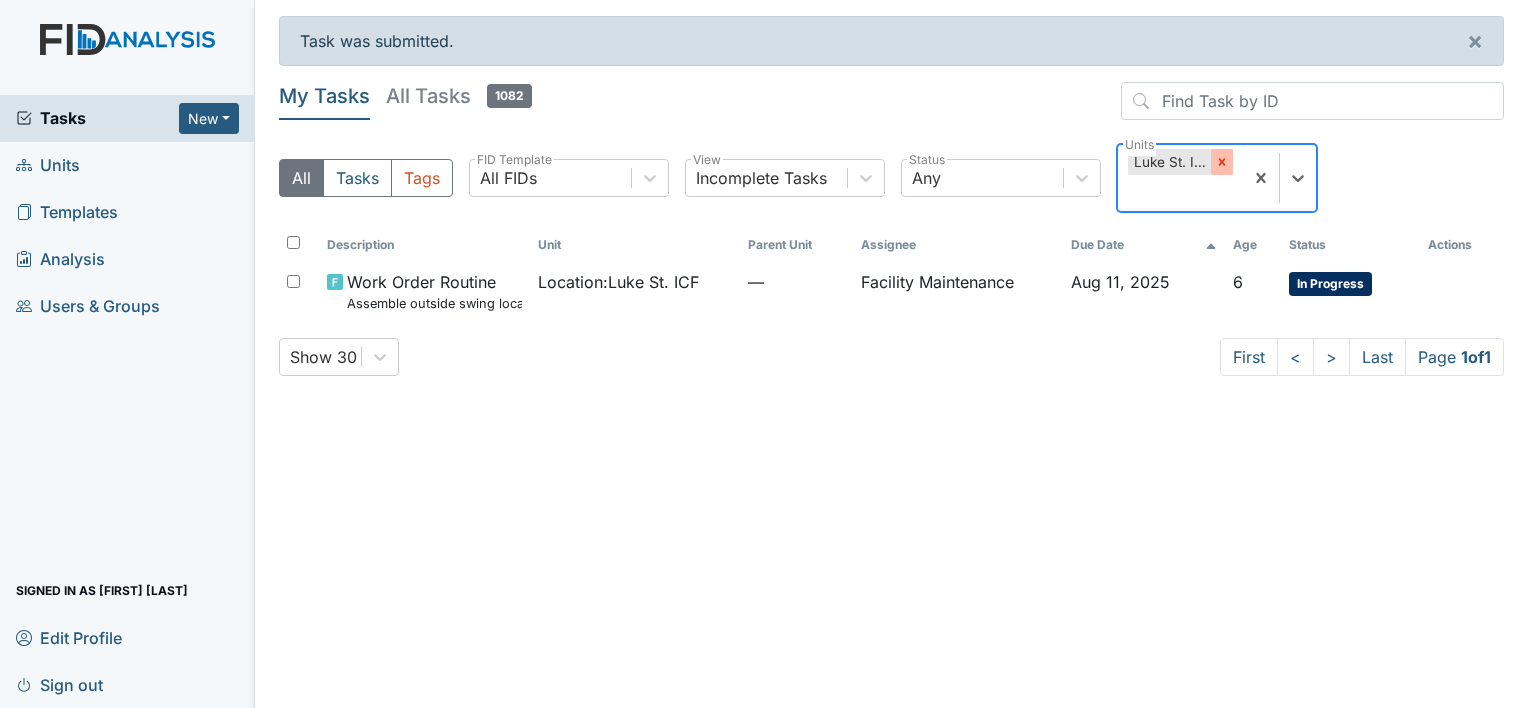 click 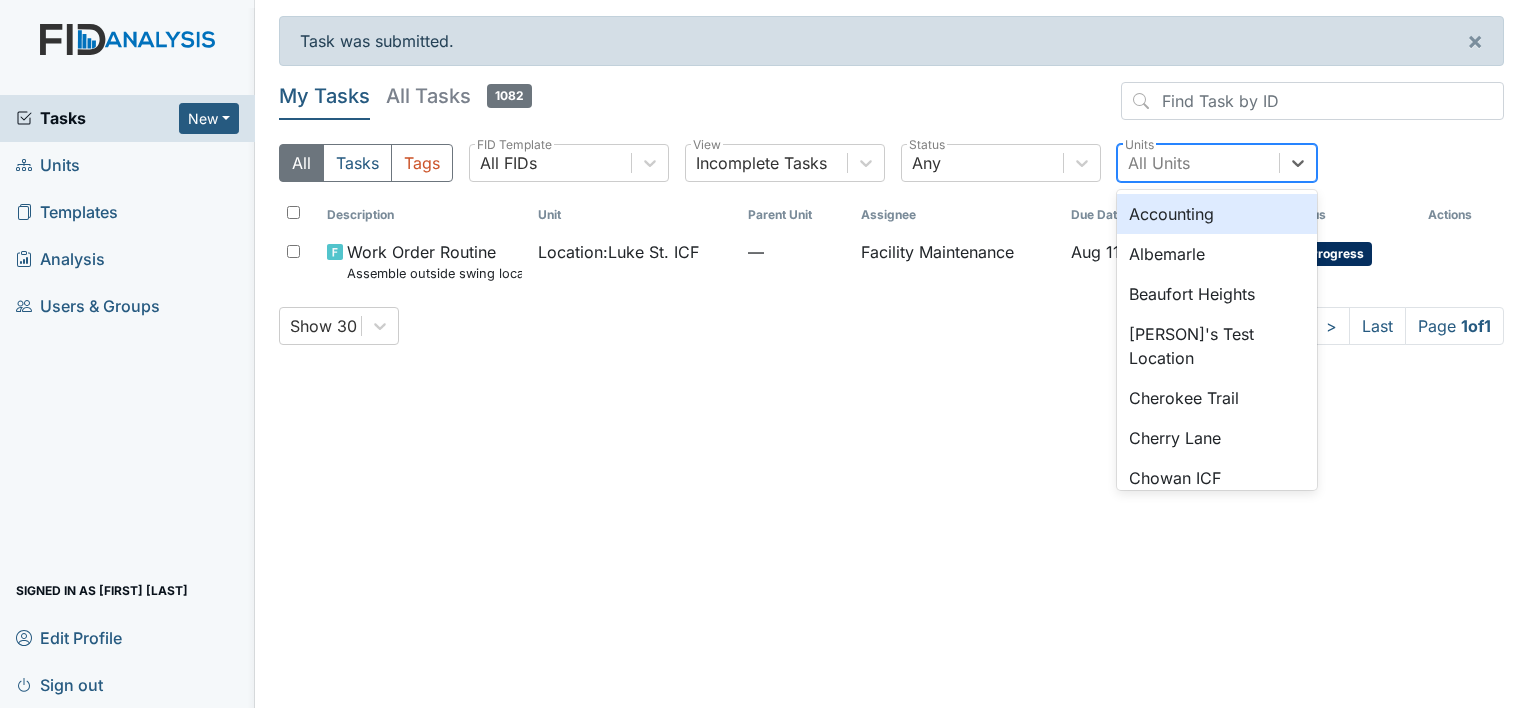 click on "All Units" at bounding box center (1198, 163) 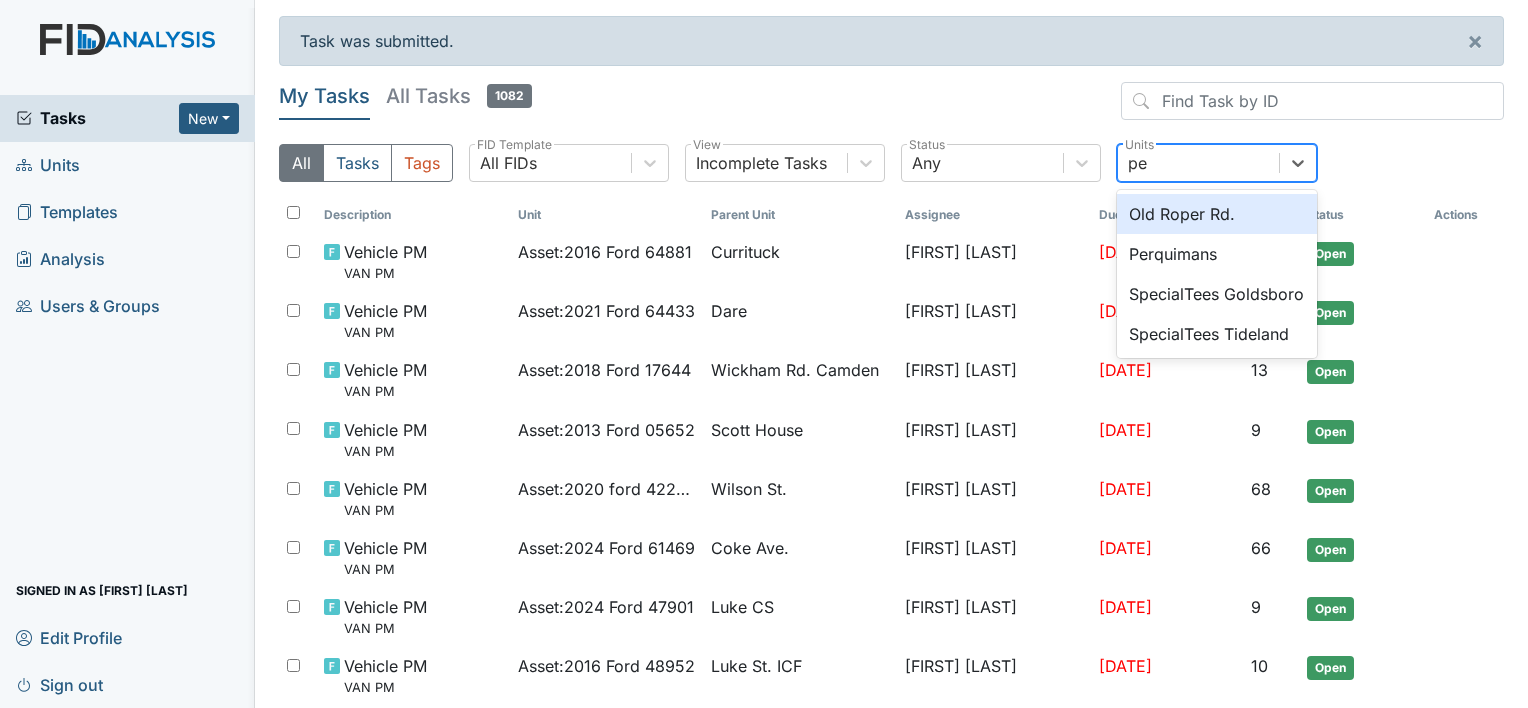 type on "per" 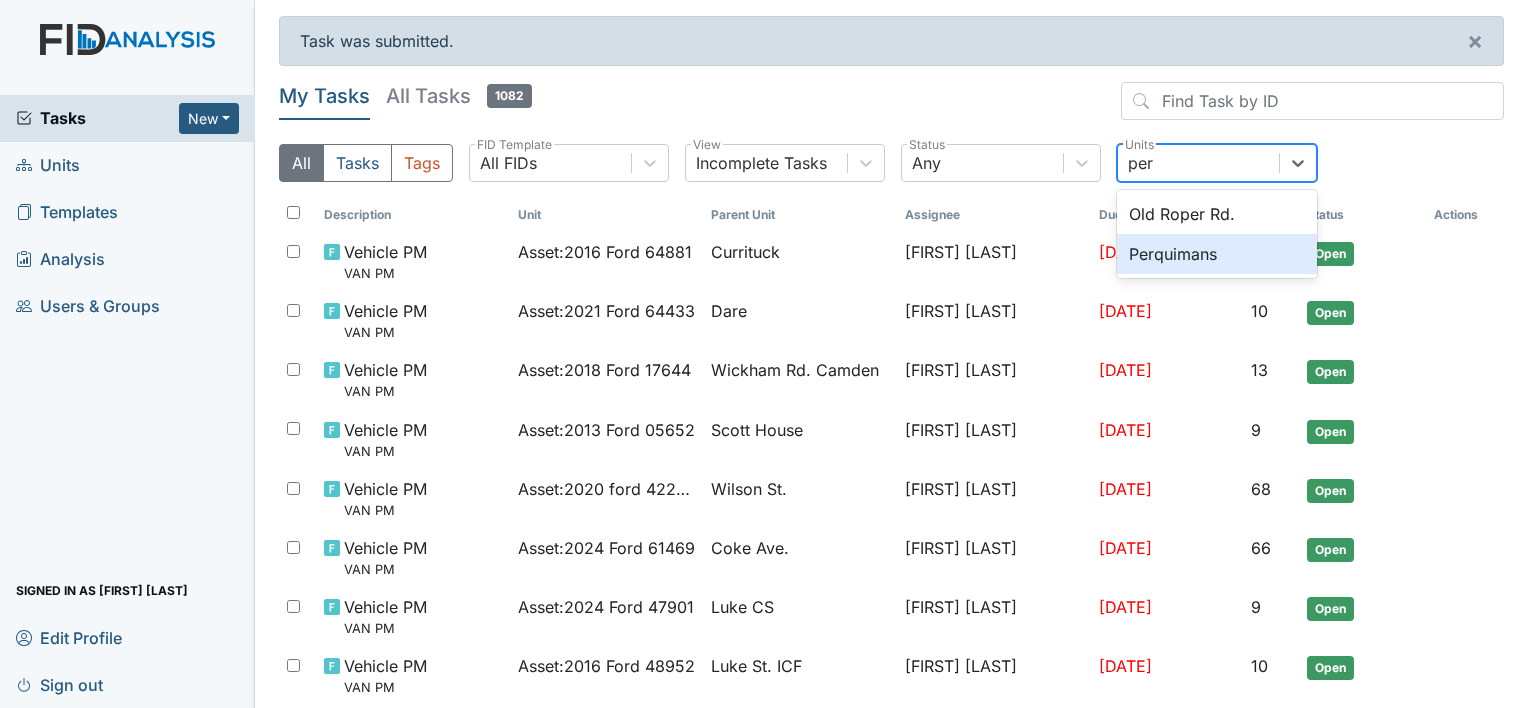 click on "Perquimans" at bounding box center (1217, 254) 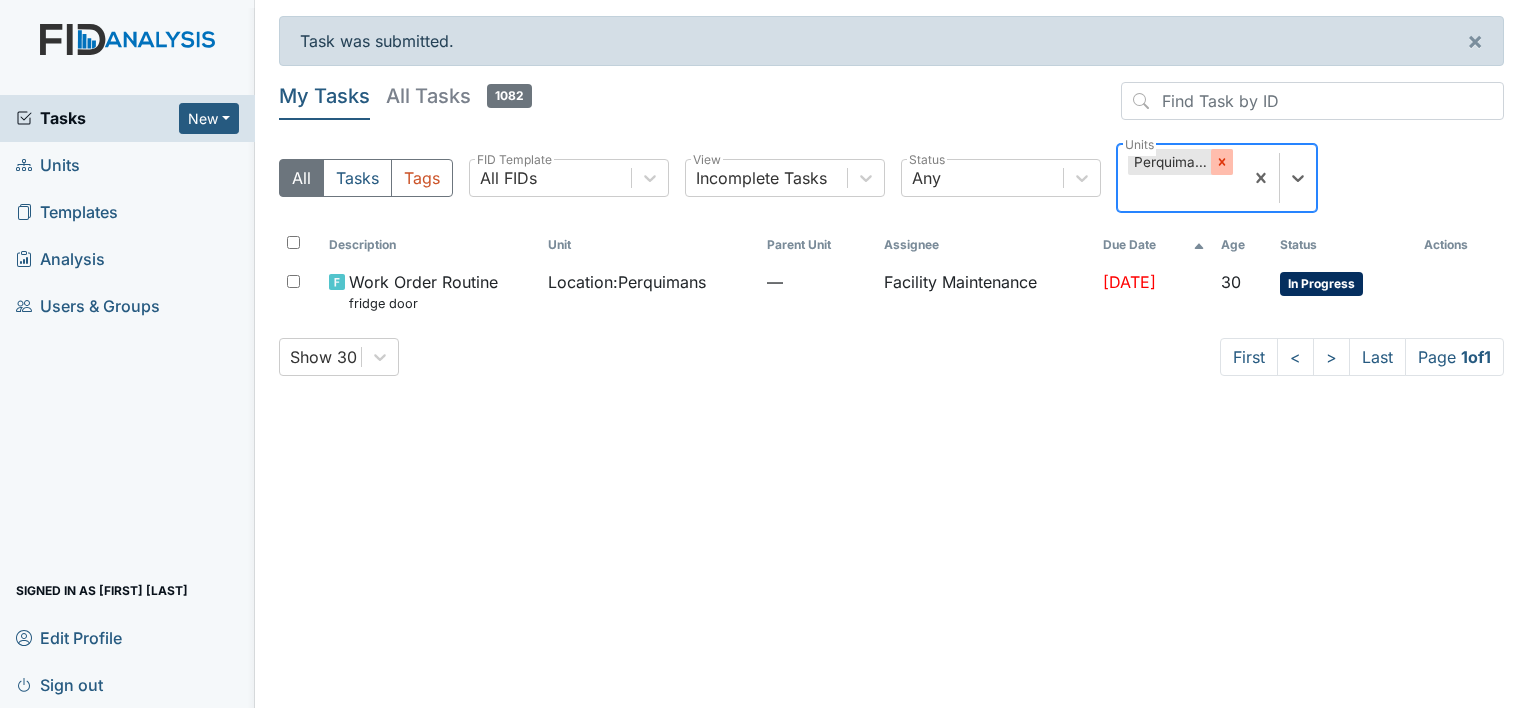 click 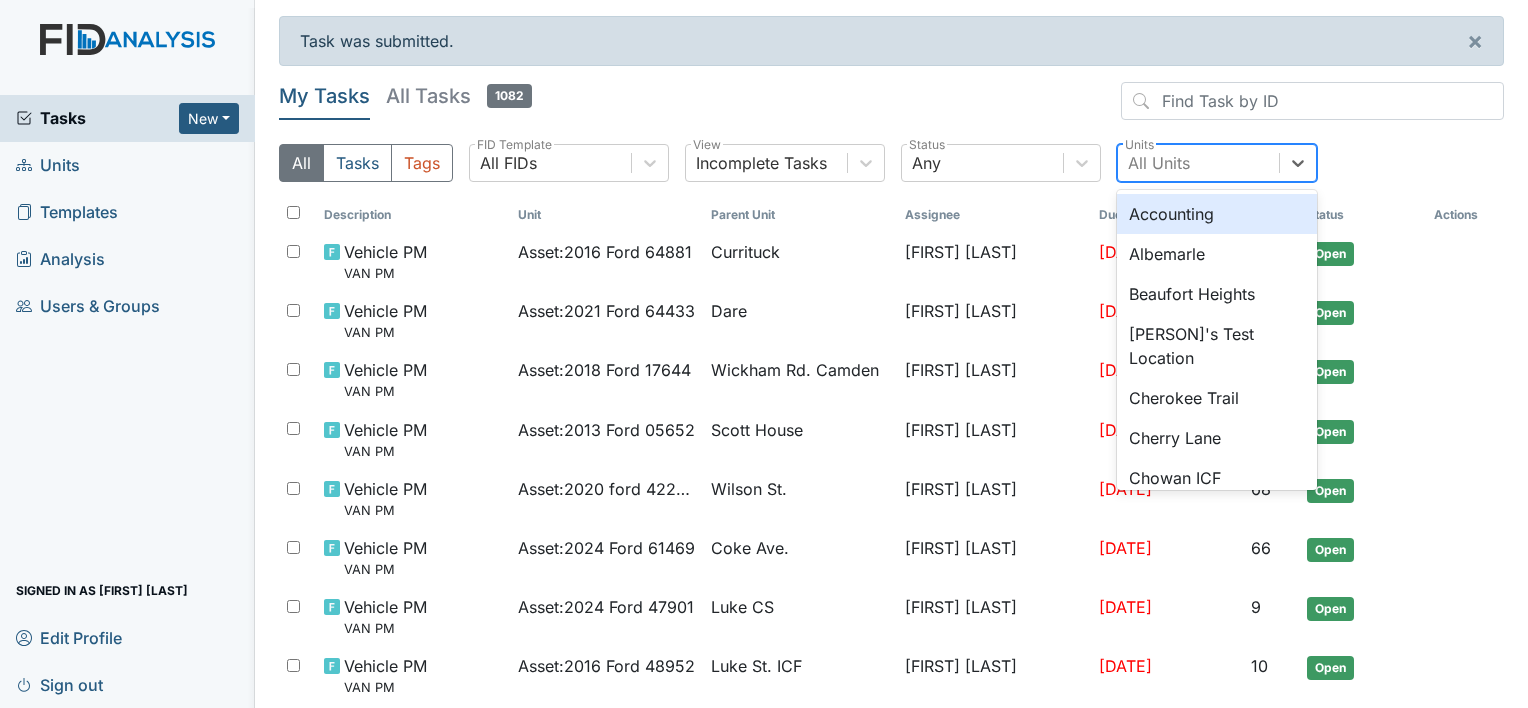 click on "All Units" at bounding box center (1198, 163) 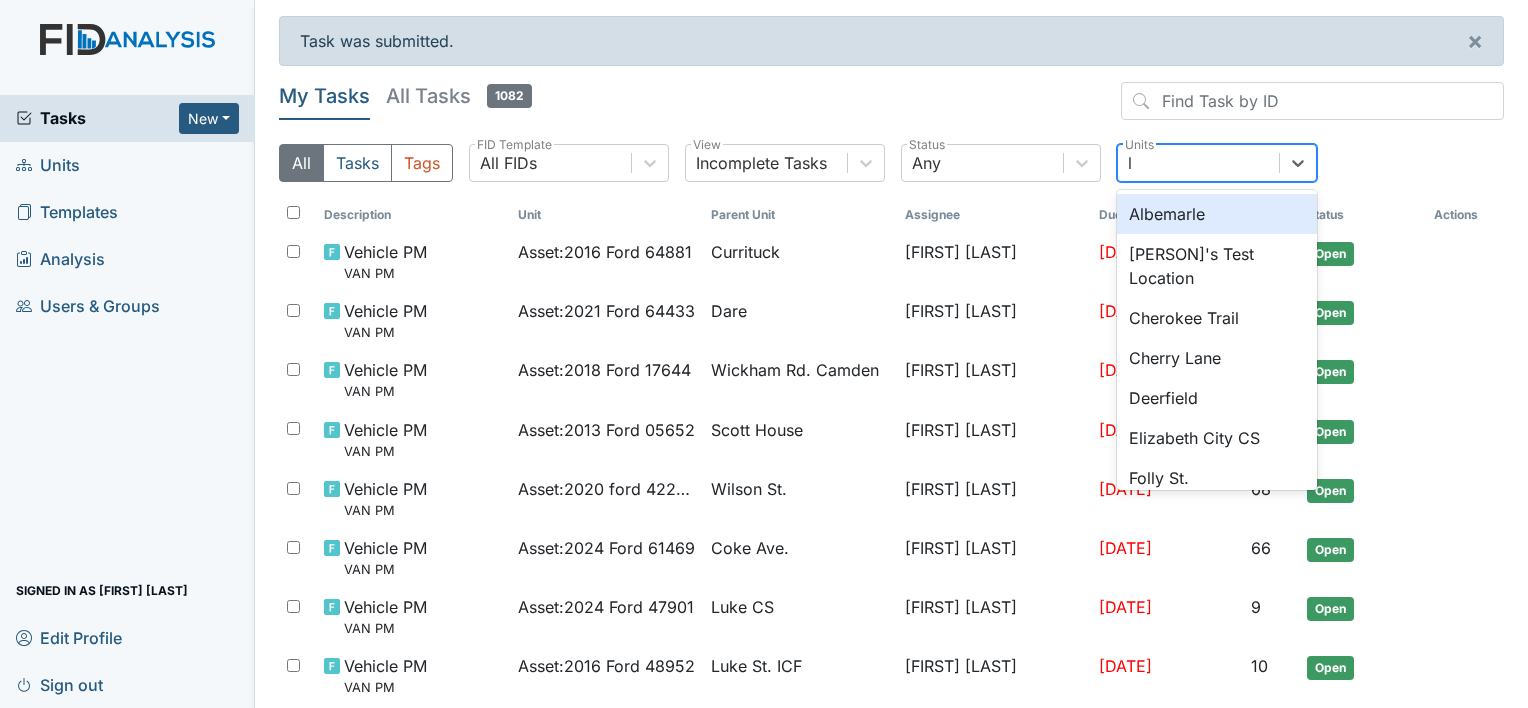 type on "lu" 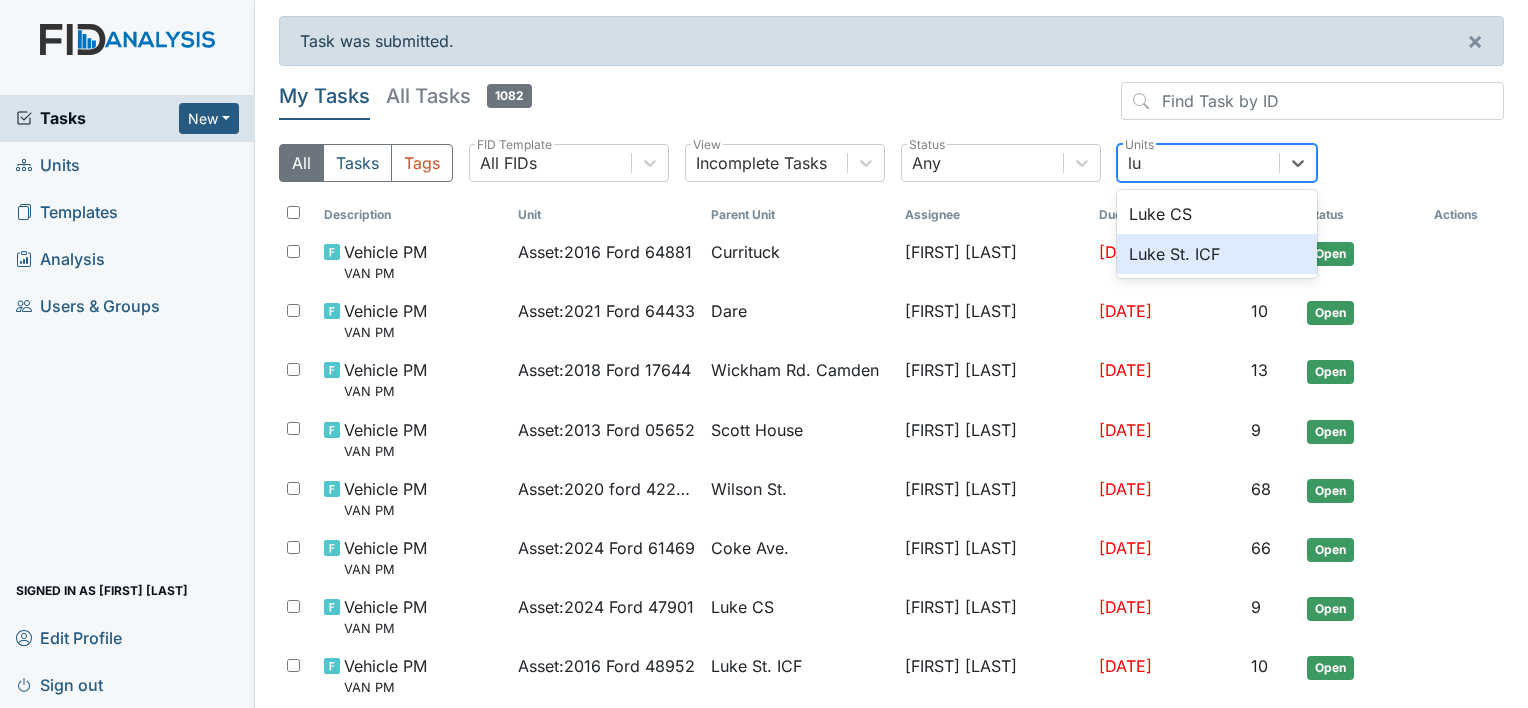 click on "Luke St. ICF" at bounding box center (1217, 254) 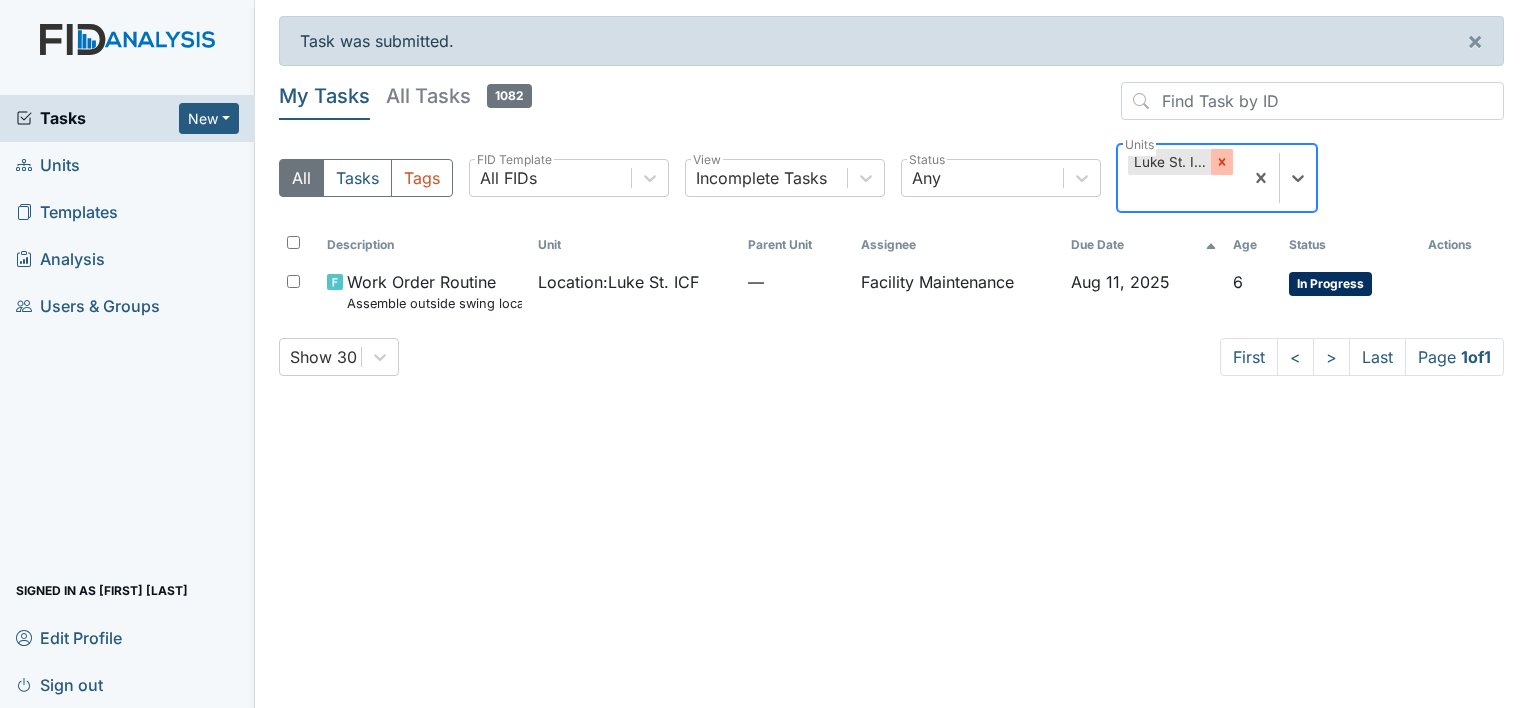 click at bounding box center (1222, 162) 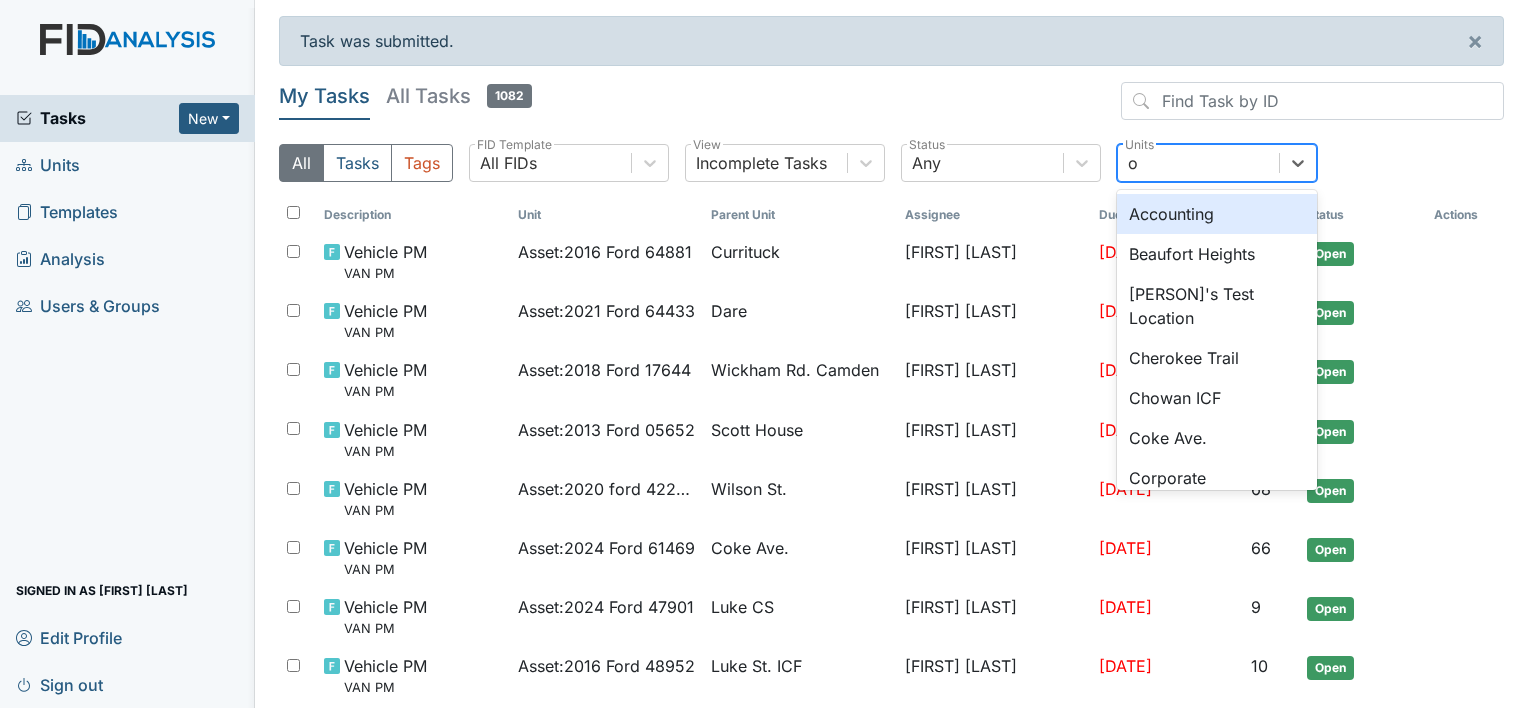 type on "ol" 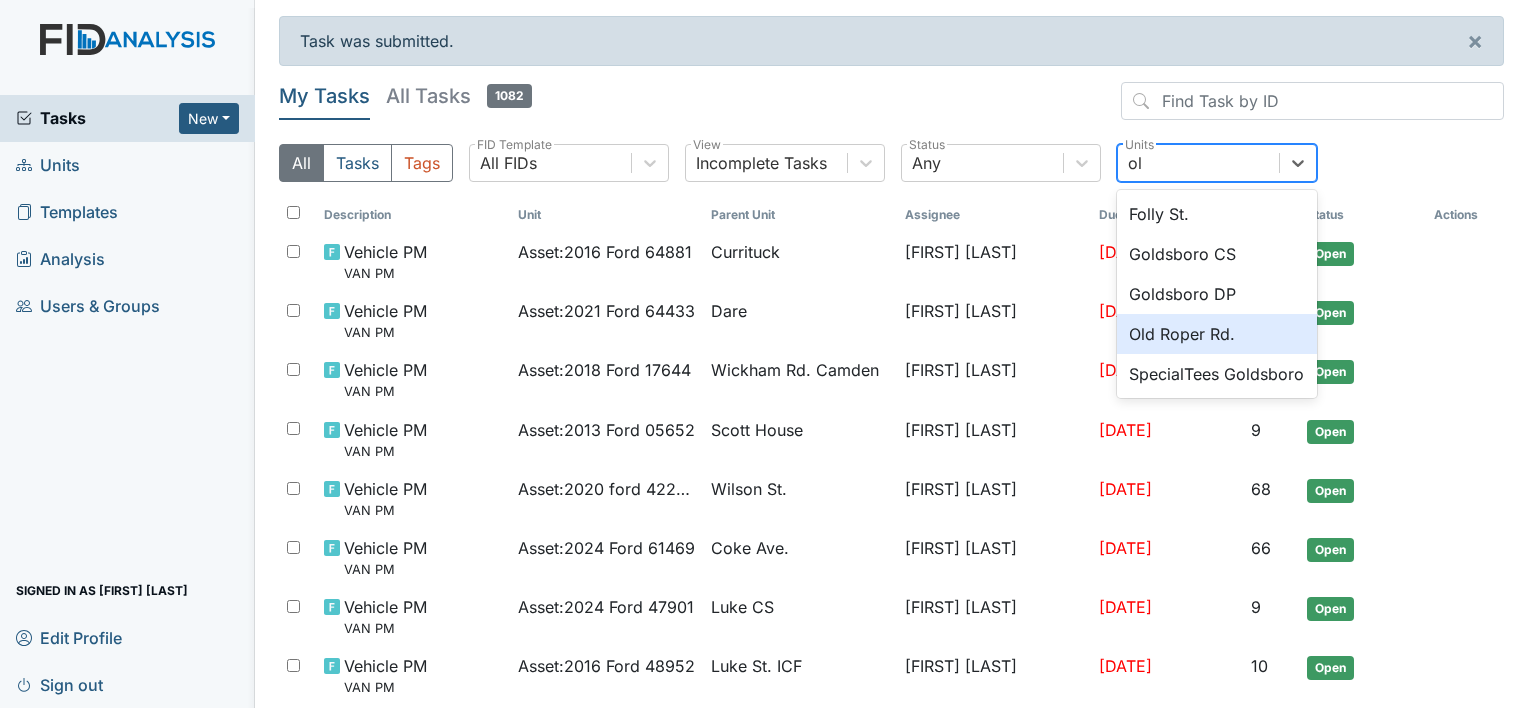 click on "Old Roper Rd." at bounding box center [1217, 334] 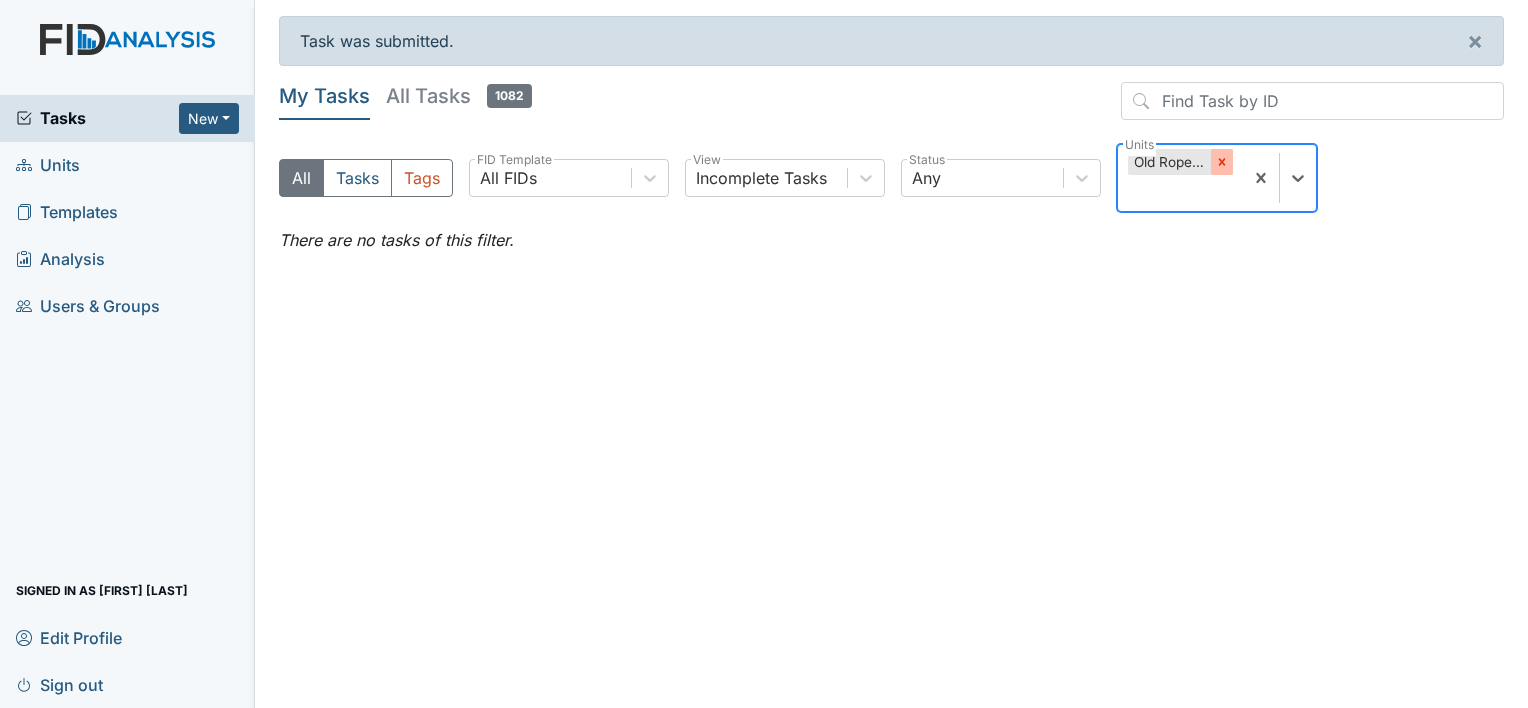 click 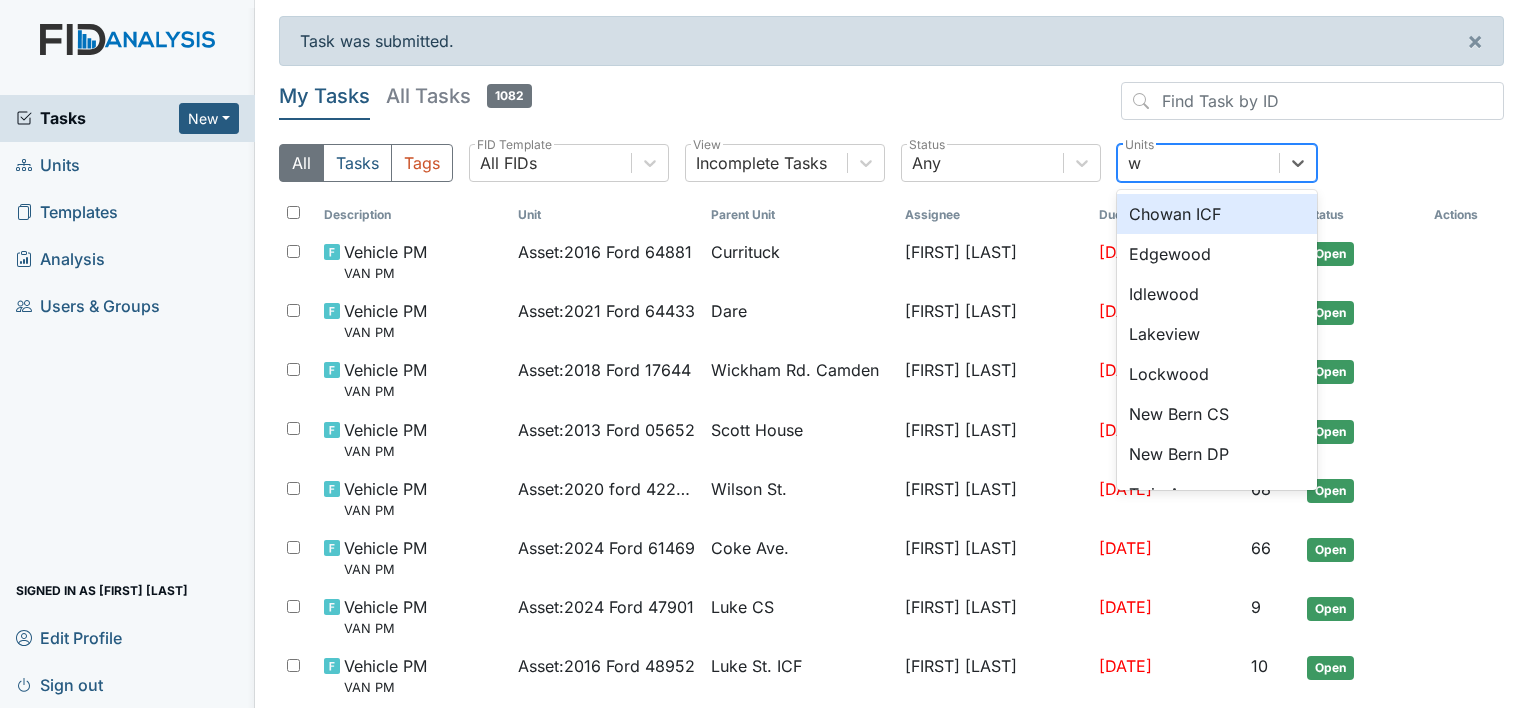 type on "wi" 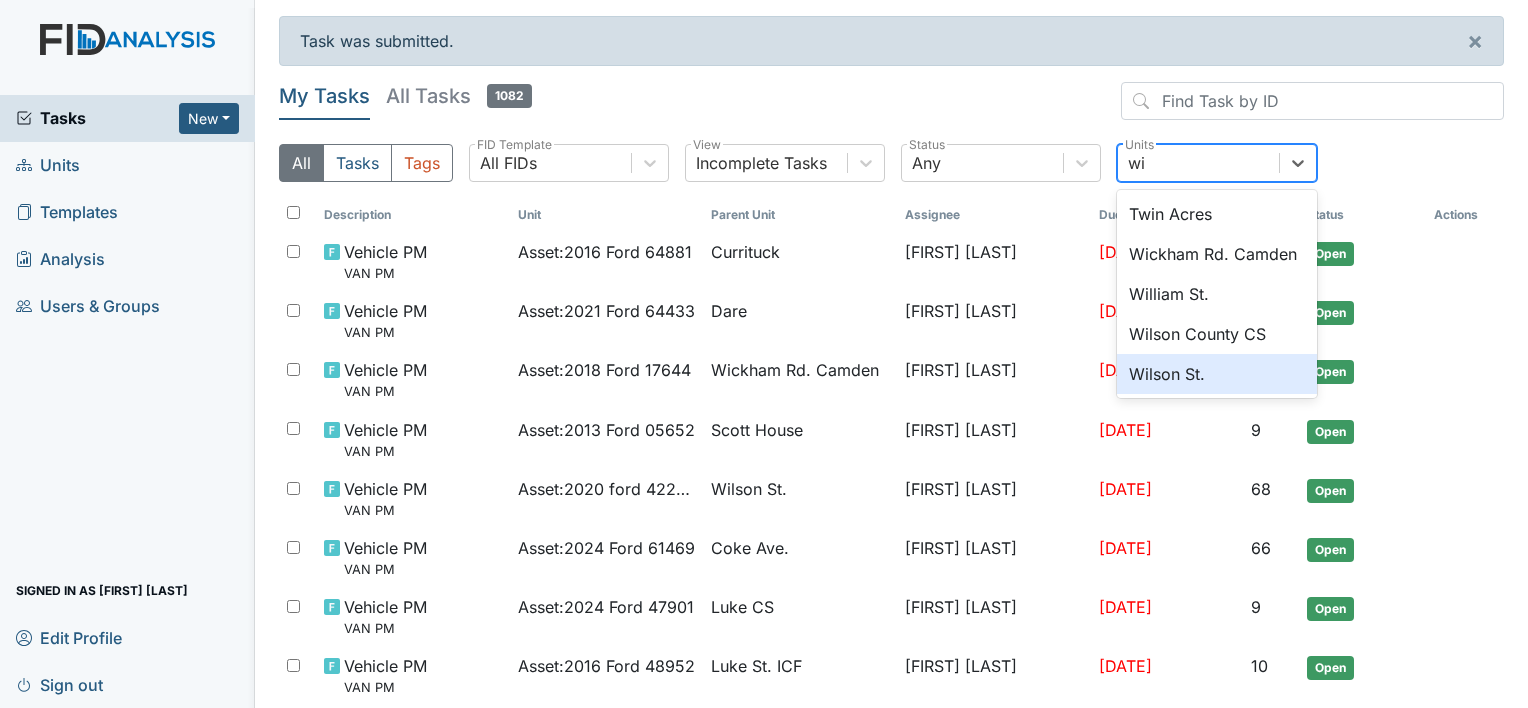 click on "Wilson St." at bounding box center (1217, 374) 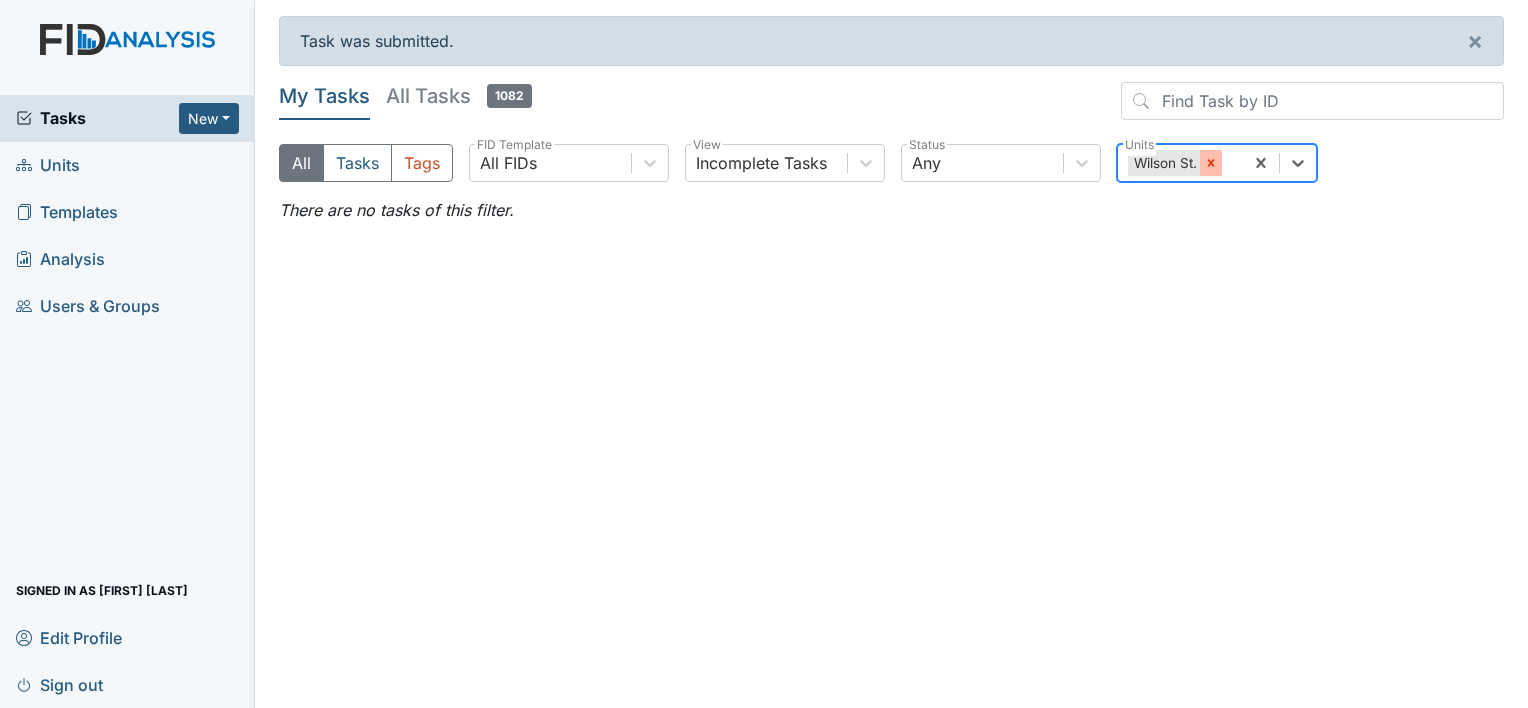 click 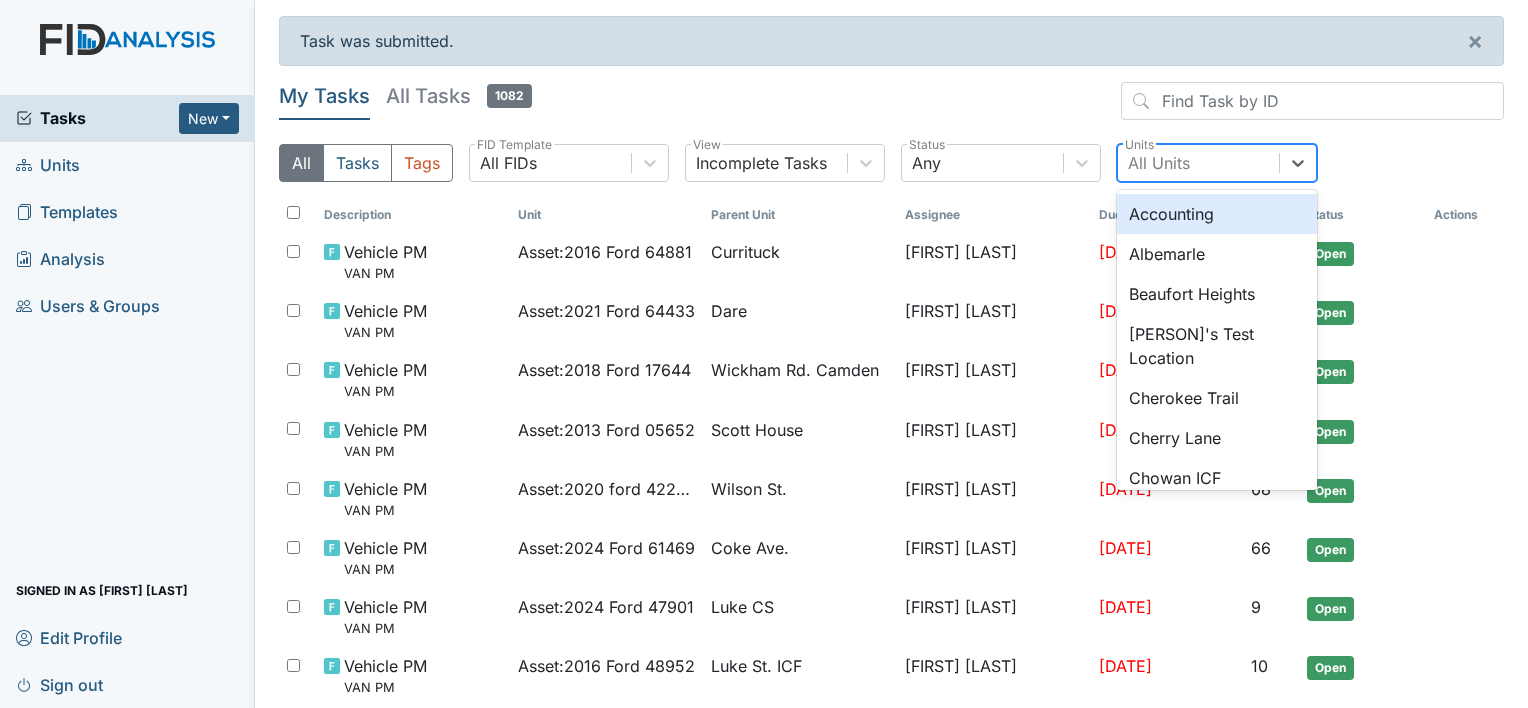 click on "All Units" at bounding box center (1159, 163) 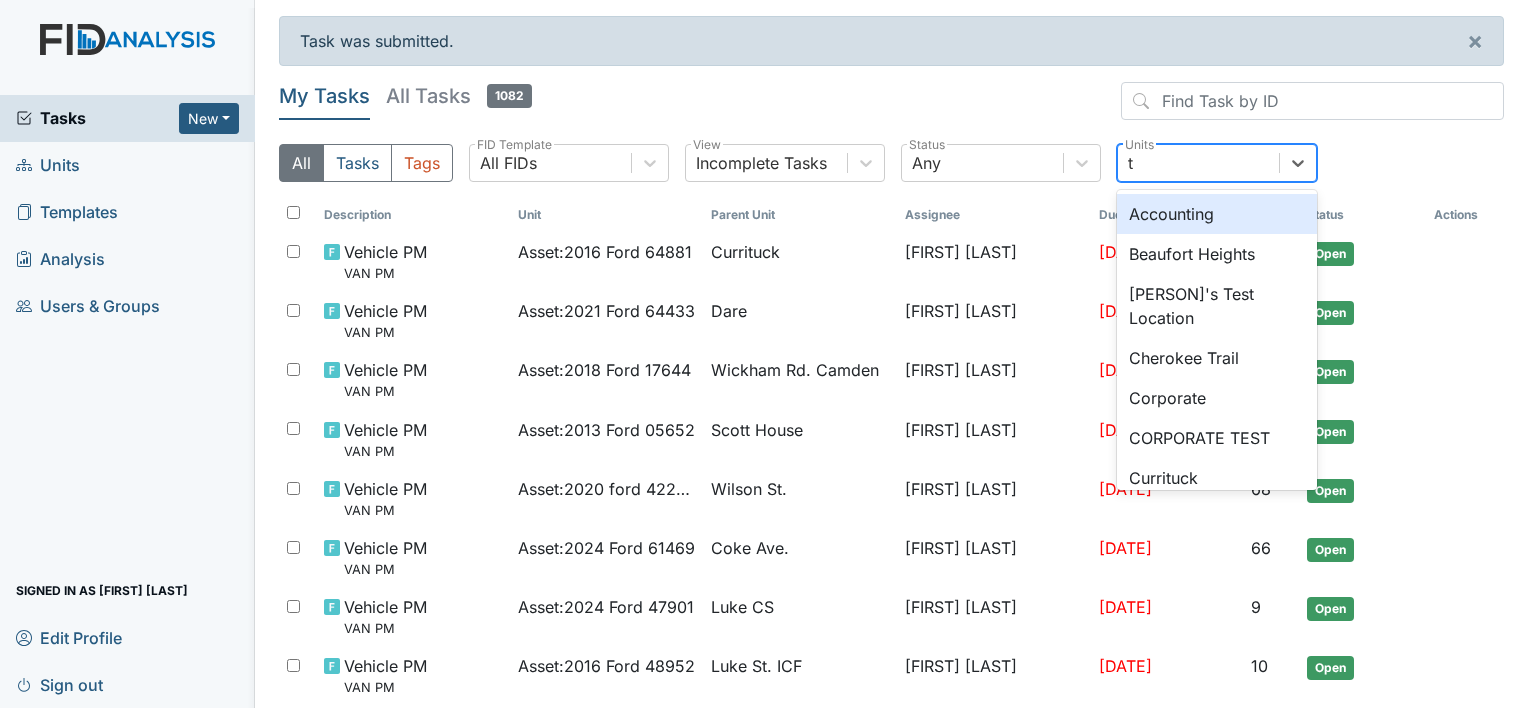 type on "tw" 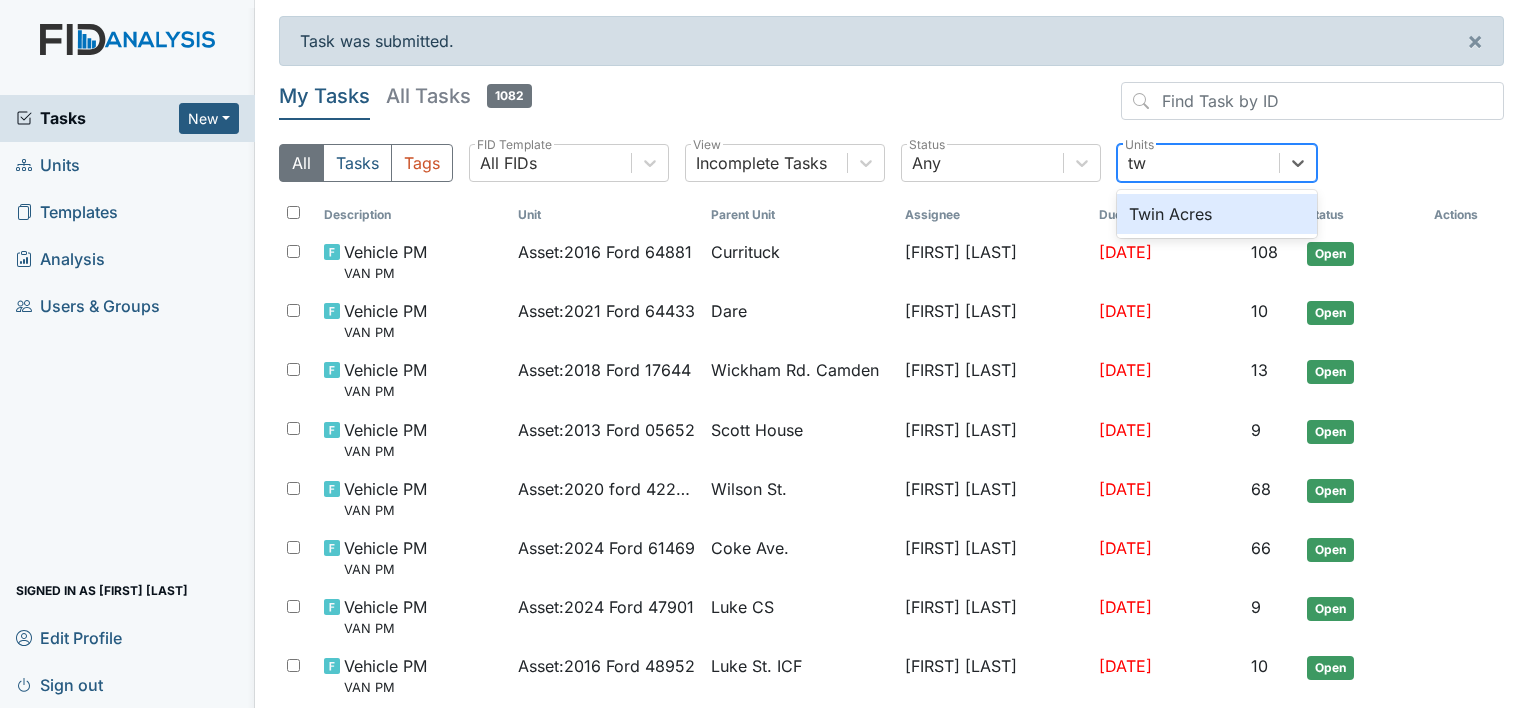 click on "Twin Acres" at bounding box center [1217, 214] 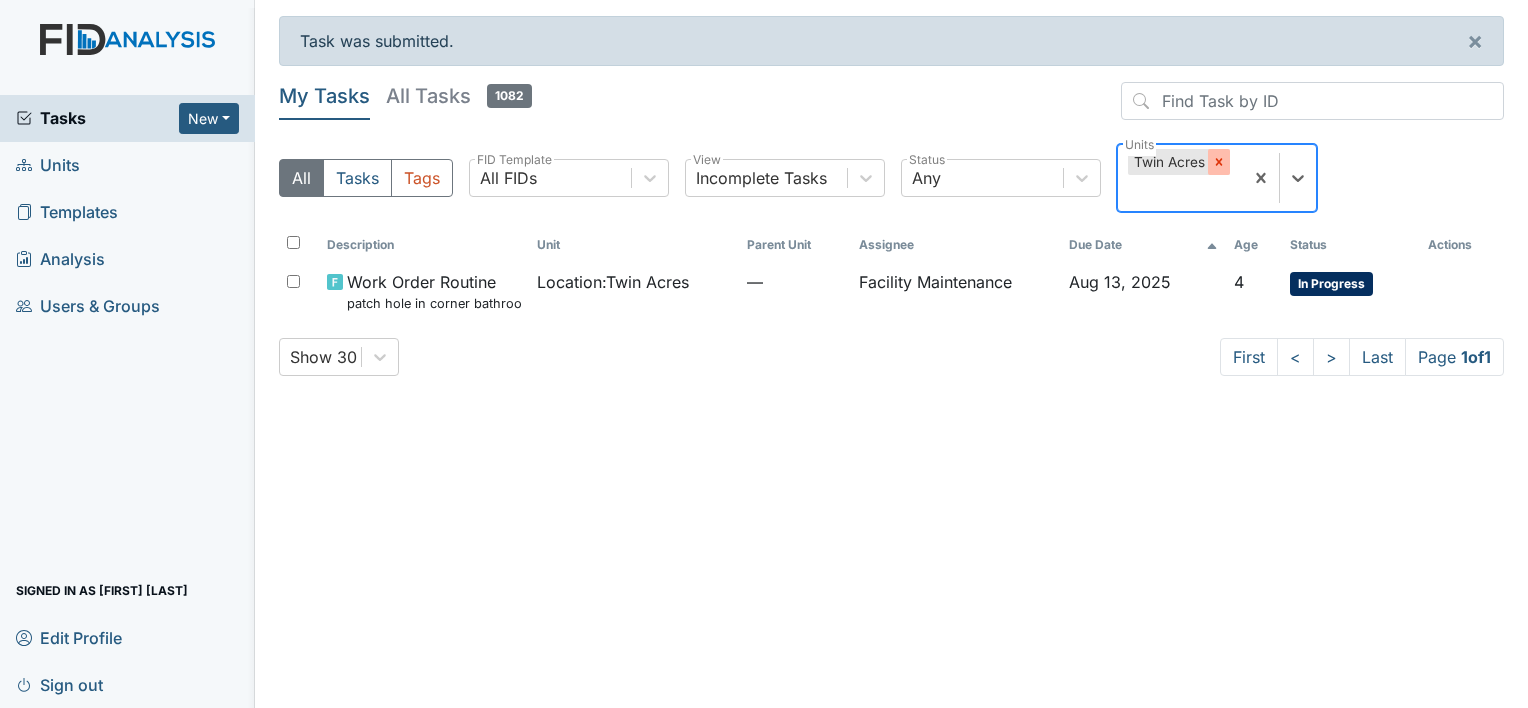 click 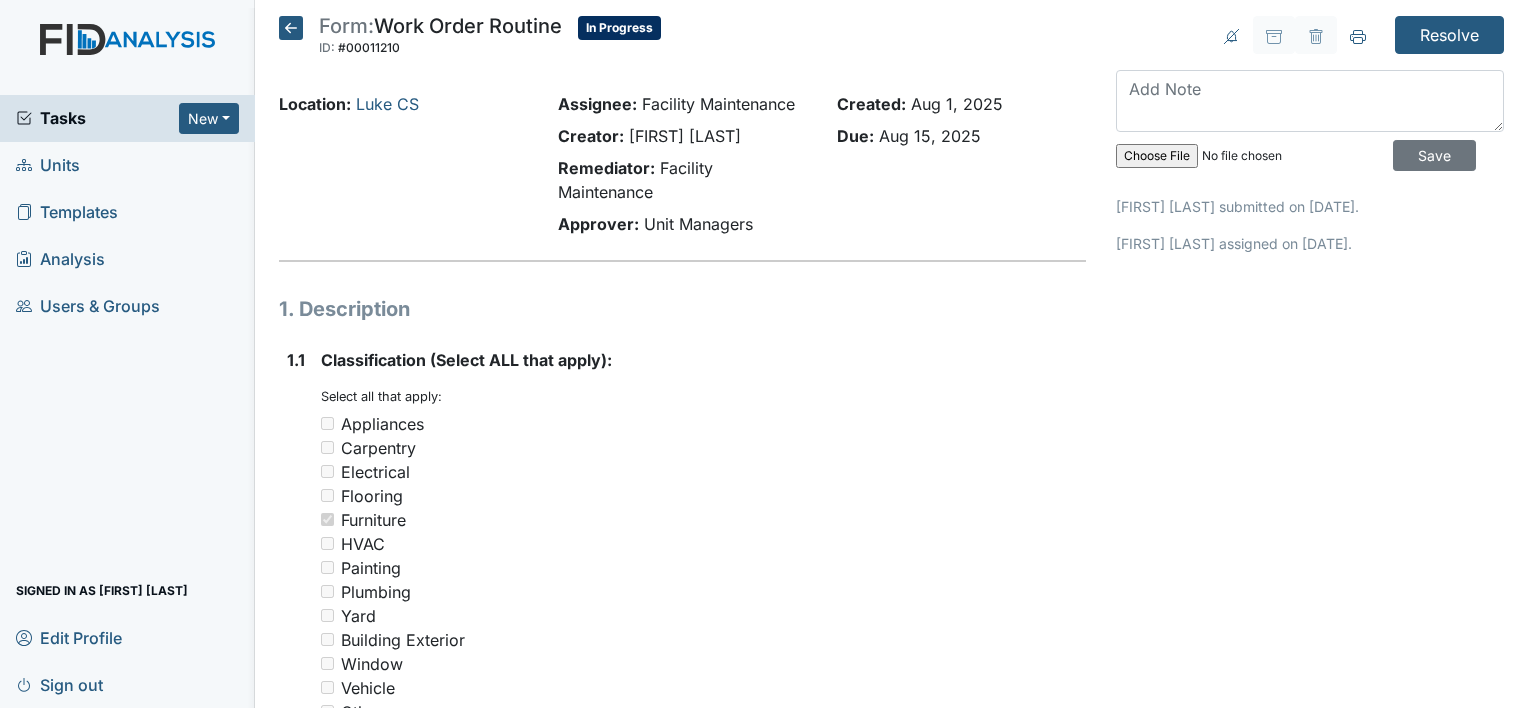 scroll, scrollTop: 0, scrollLeft: 0, axis: both 